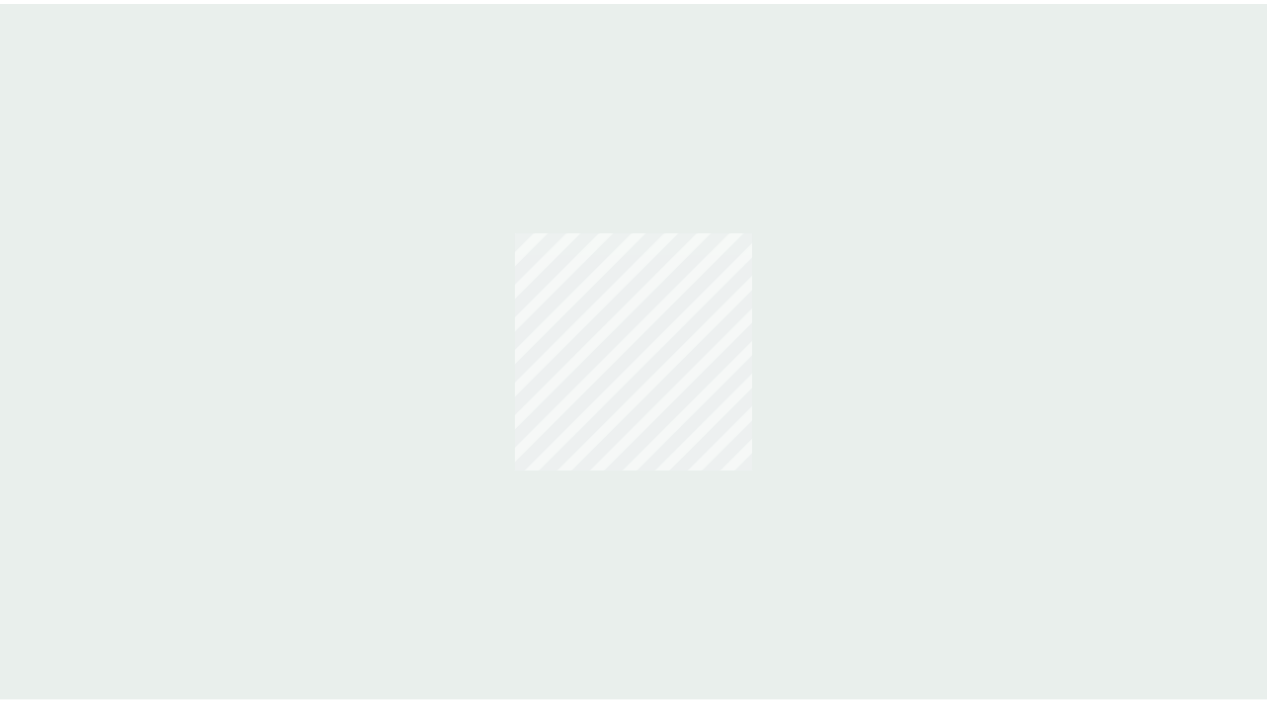scroll, scrollTop: 0, scrollLeft: 0, axis: both 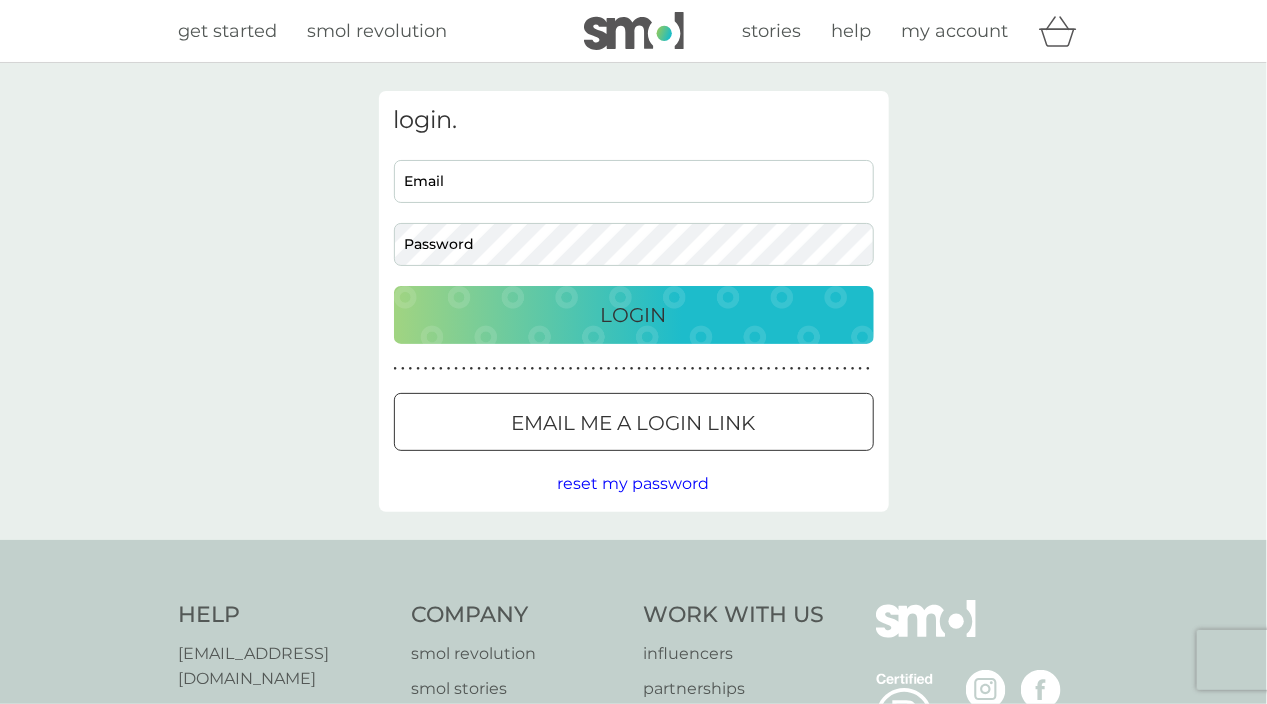 click on "Email" at bounding box center (634, 181) 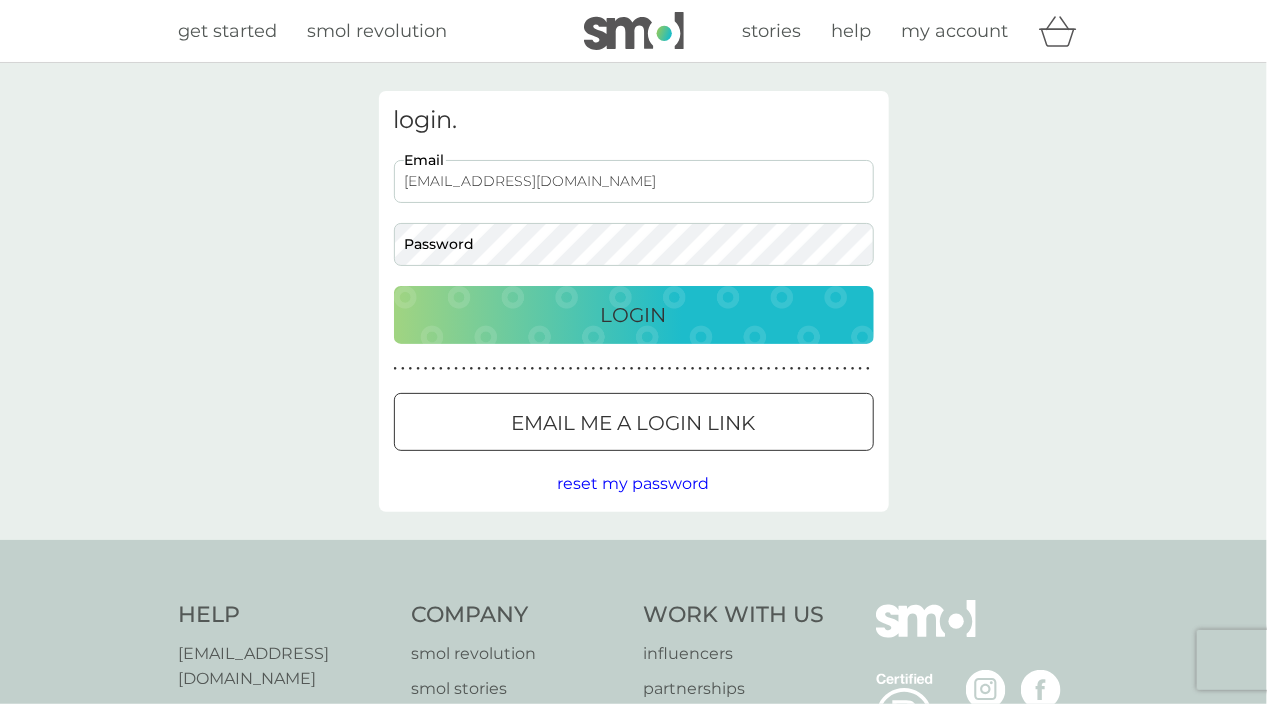 type on "[EMAIL_ADDRESS][DOMAIN_NAME]" 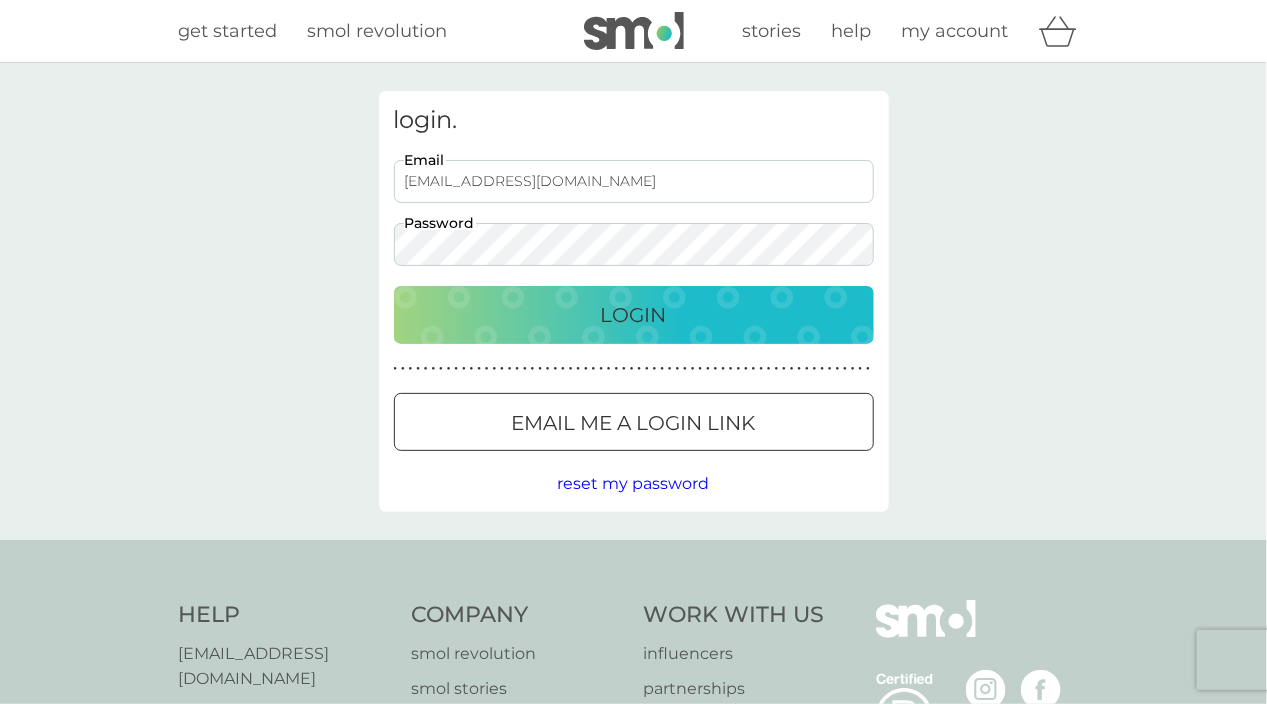 click on "Login" at bounding box center [634, 315] 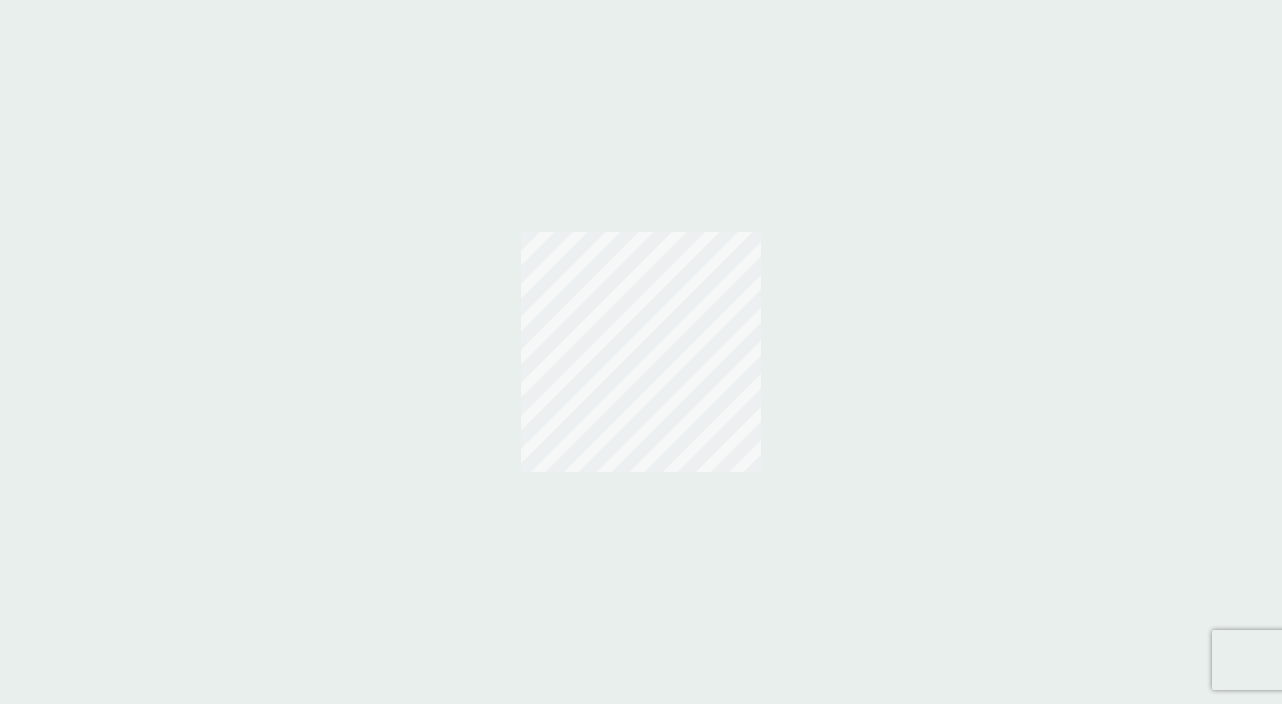 scroll, scrollTop: 0, scrollLeft: 0, axis: both 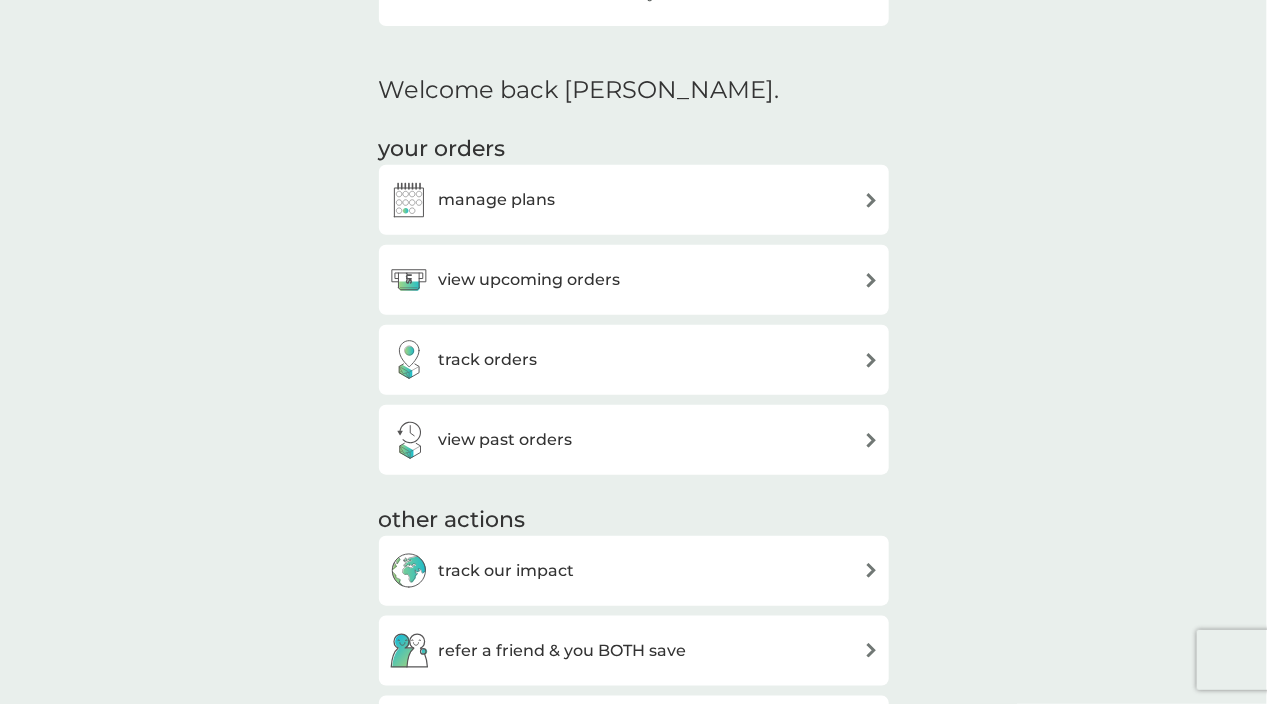 click at bounding box center (871, 280) 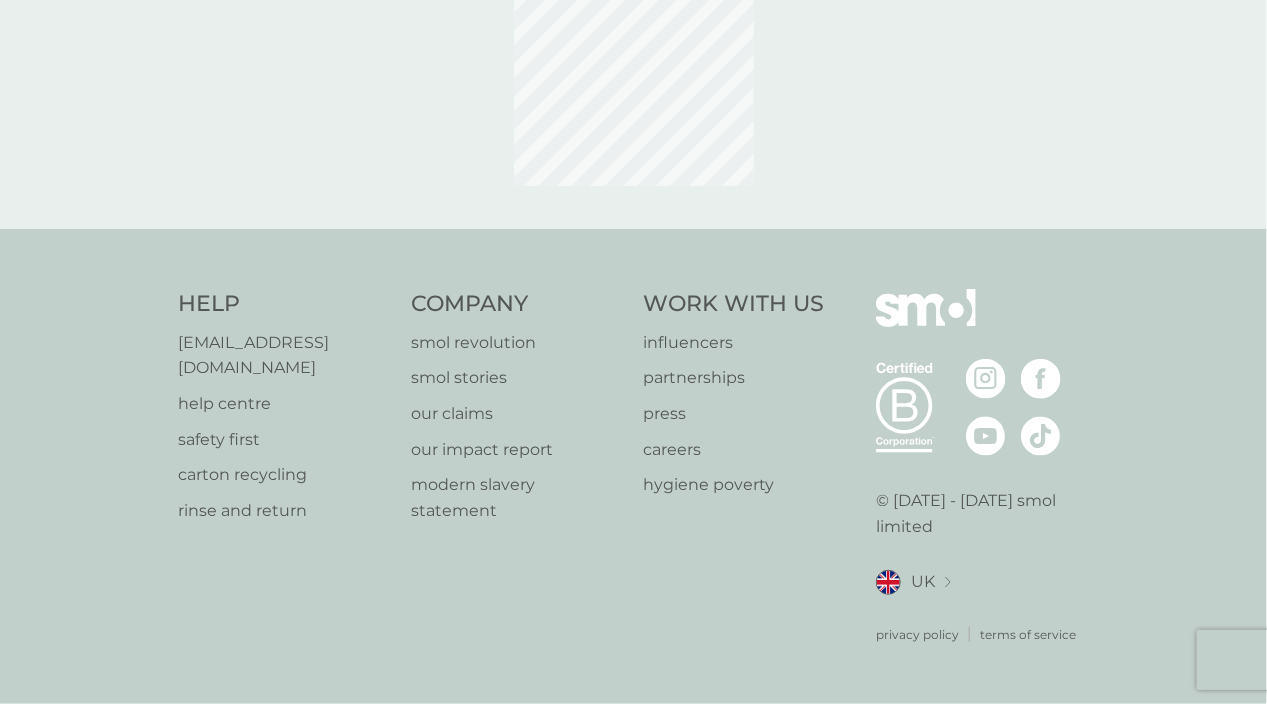 scroll, scrollTop: 0, scrollLeft: 0, axis: both 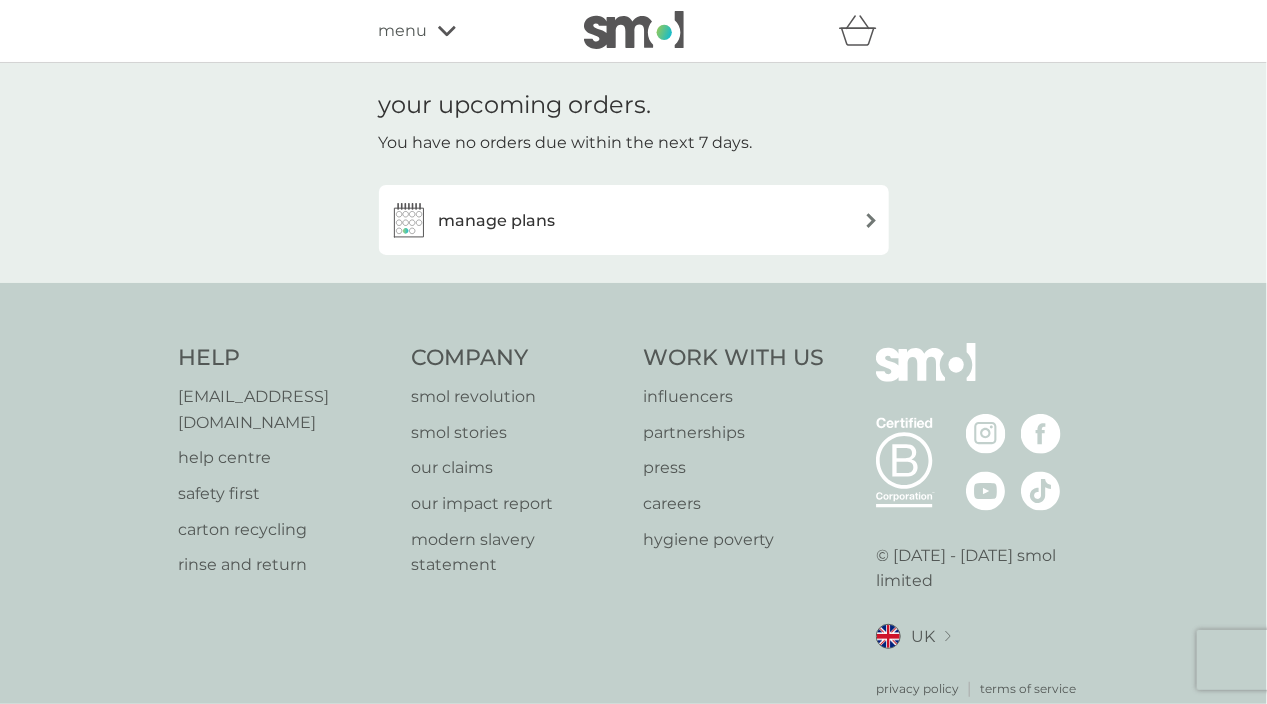 click 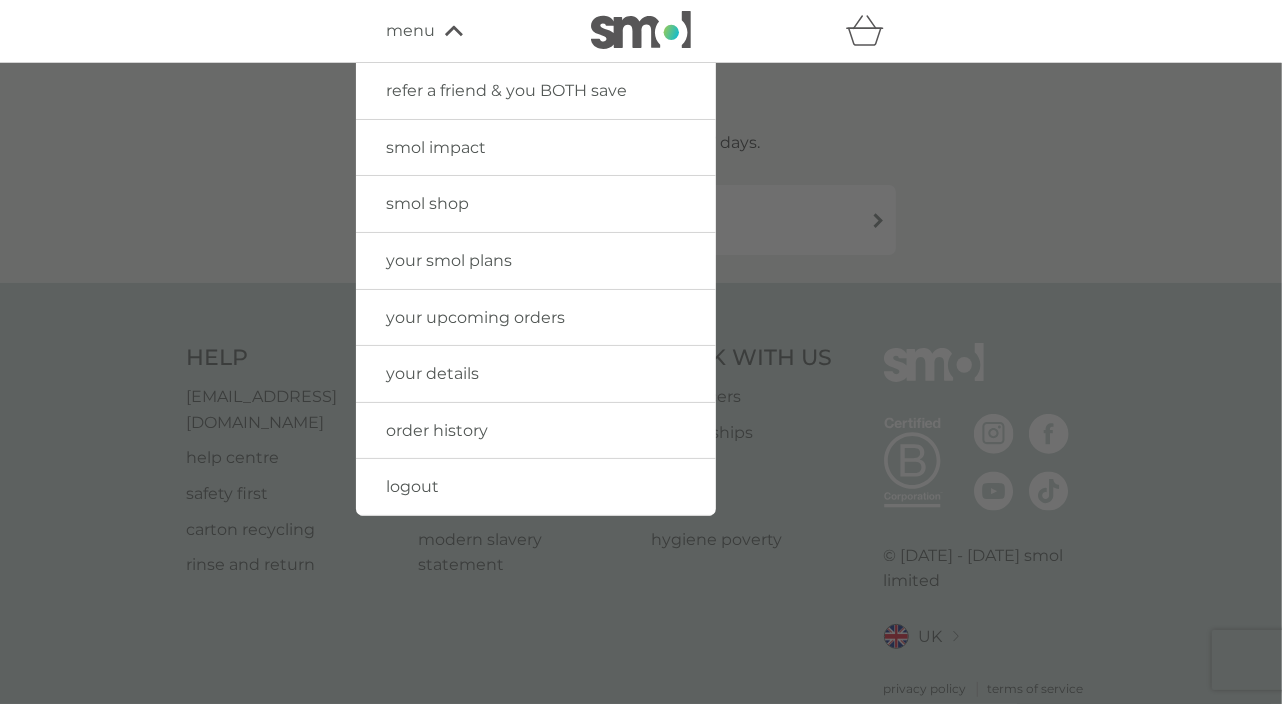 click on "your smol plans" at bounding box center [449, 260] 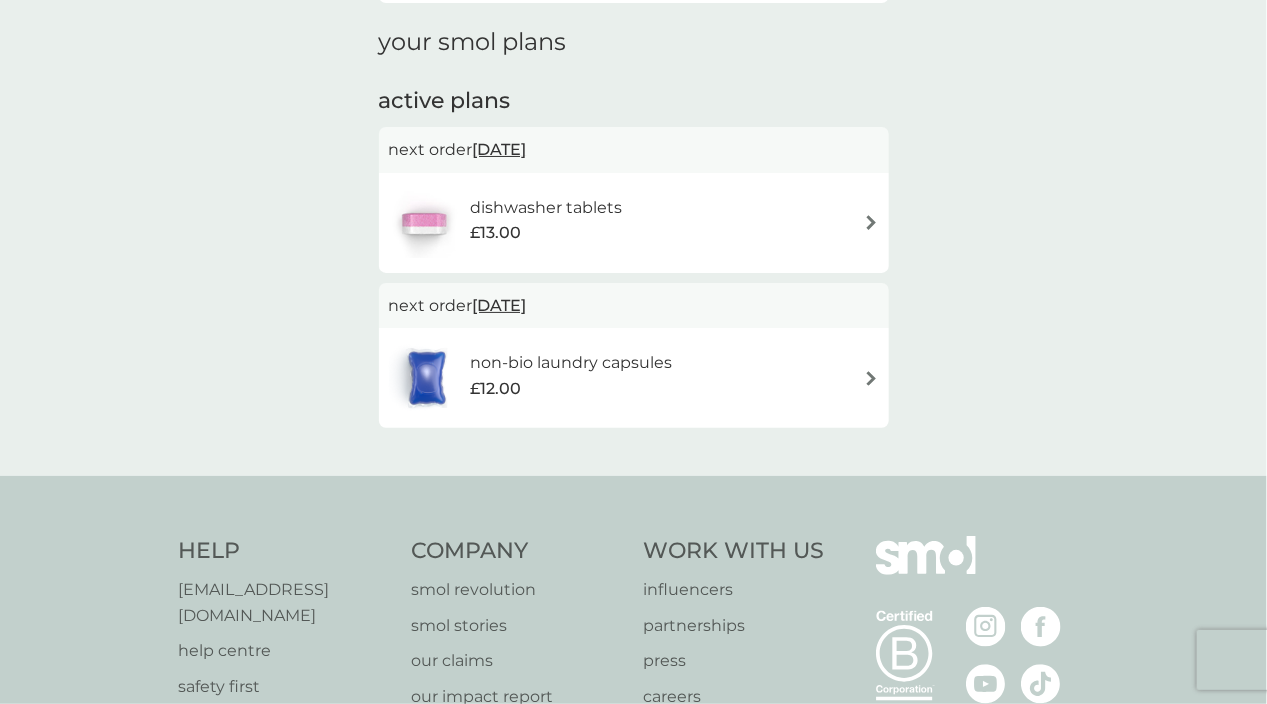 scroll, scrollTop: 300, scrollLeft: 0, axis: vertical 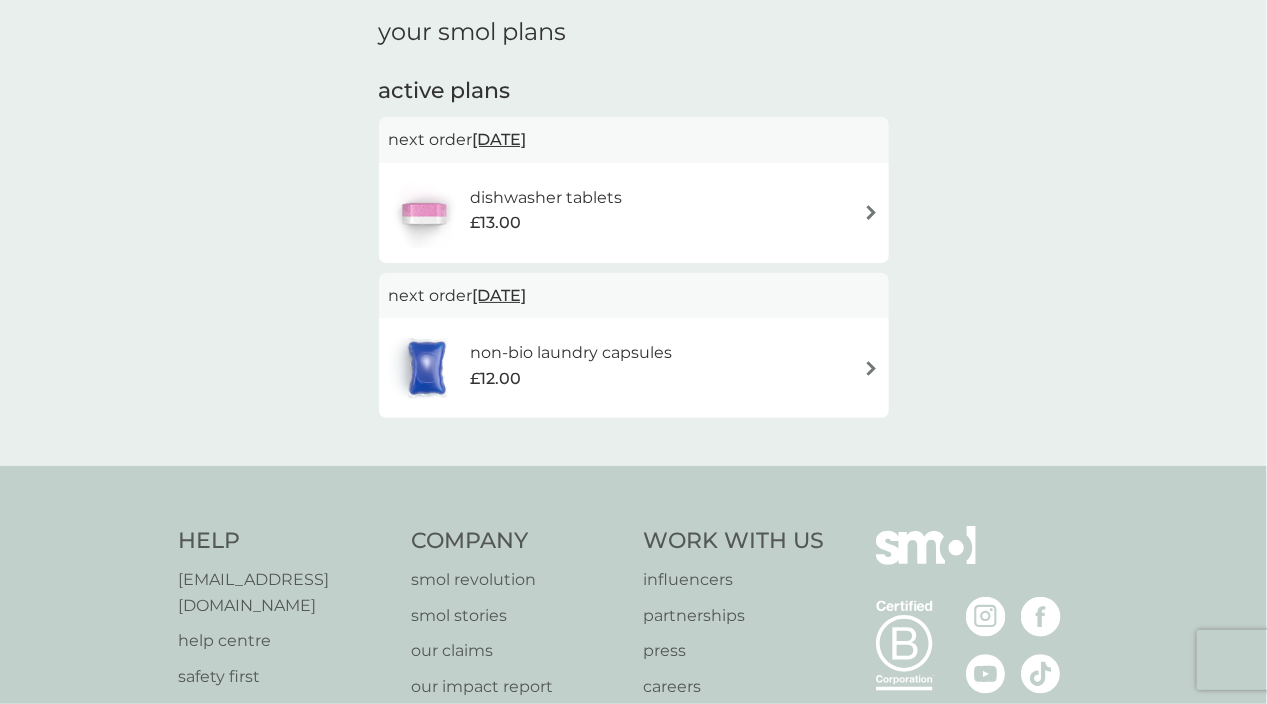 click at bounding box center (871, 212) 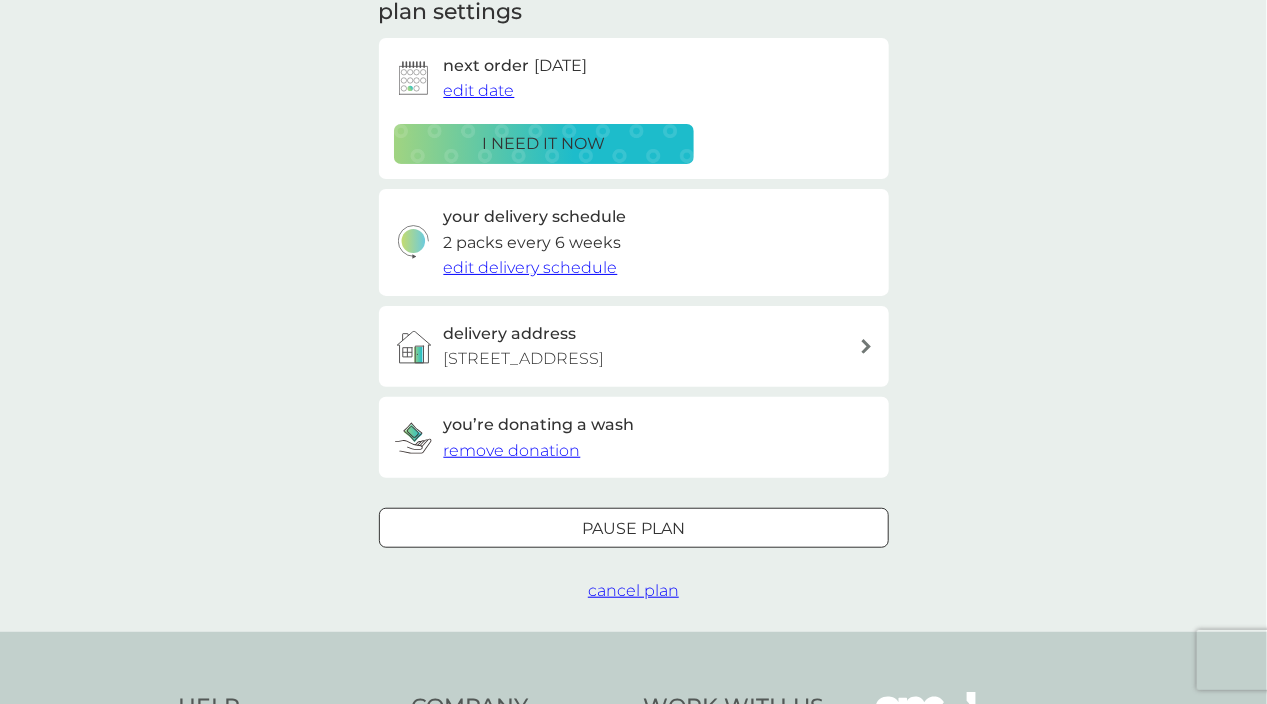 scroll, scrollTop: 0, scrollLeft: 0, axis: both 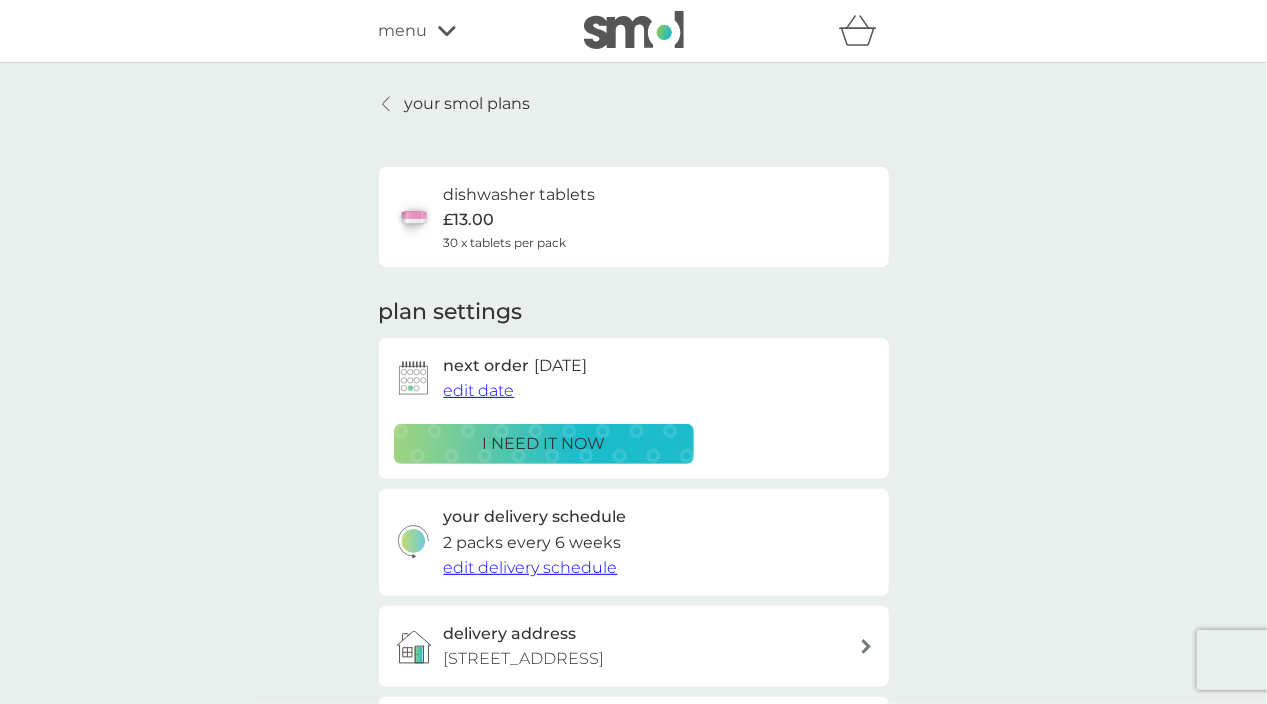 click on "edit date" at bounding box center (479, 390) 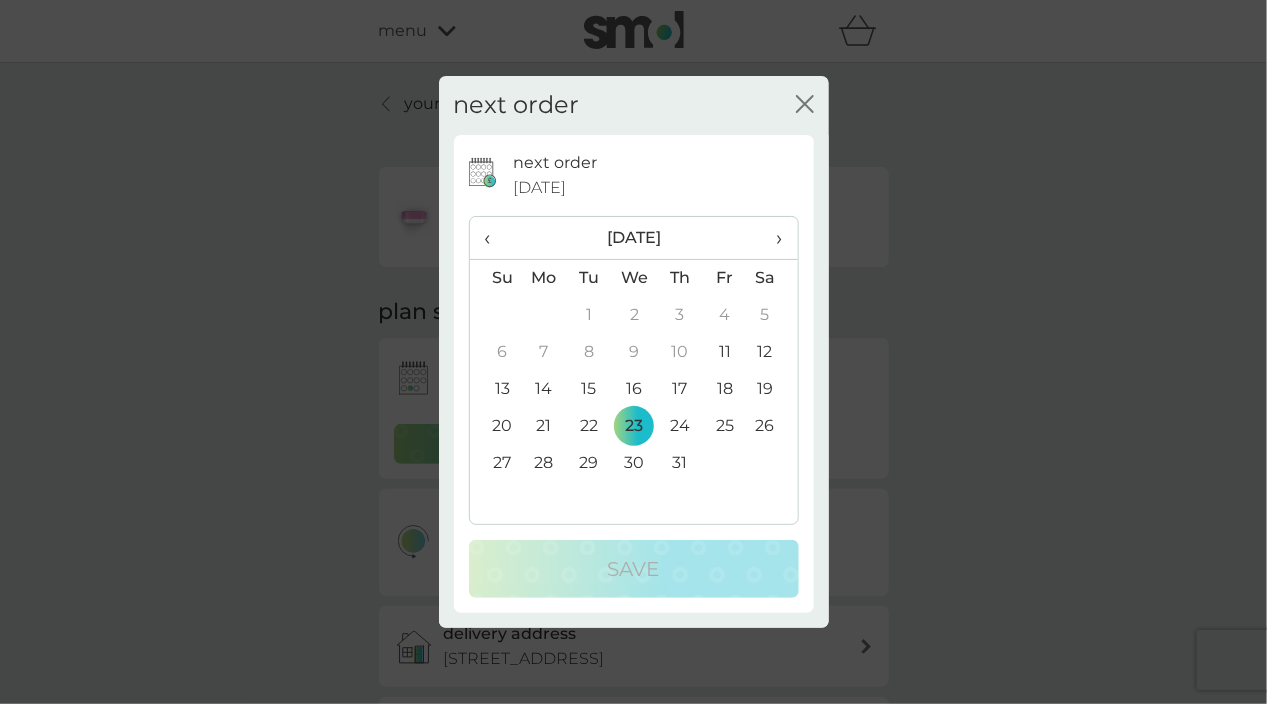 click on "14" at bounding box center [544, 389] 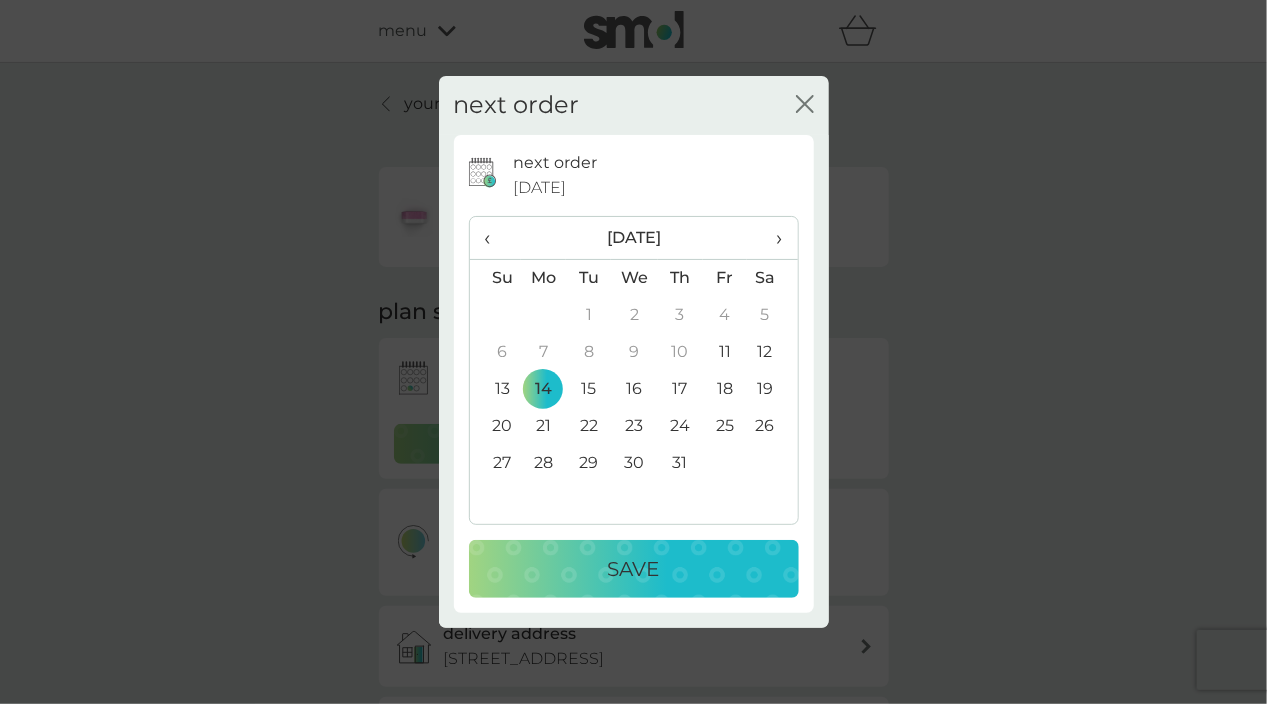 click on "Save" at bounding box center (634, 569) 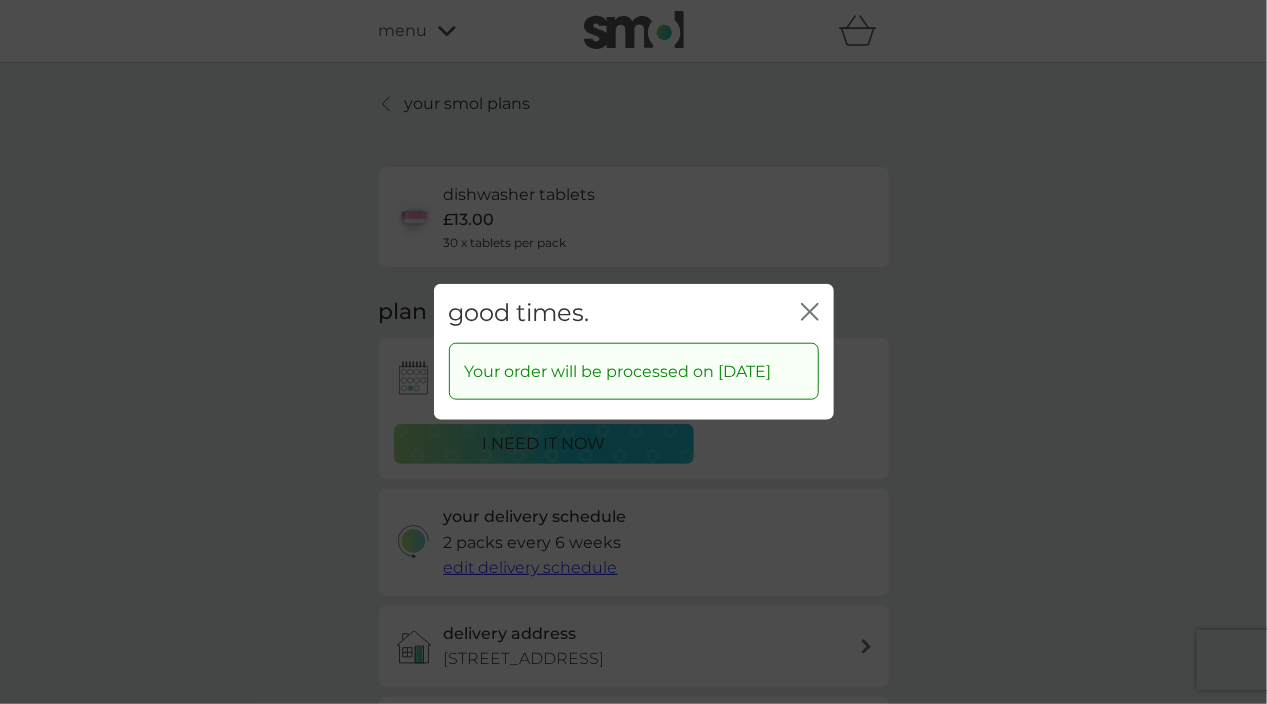 click on "close" 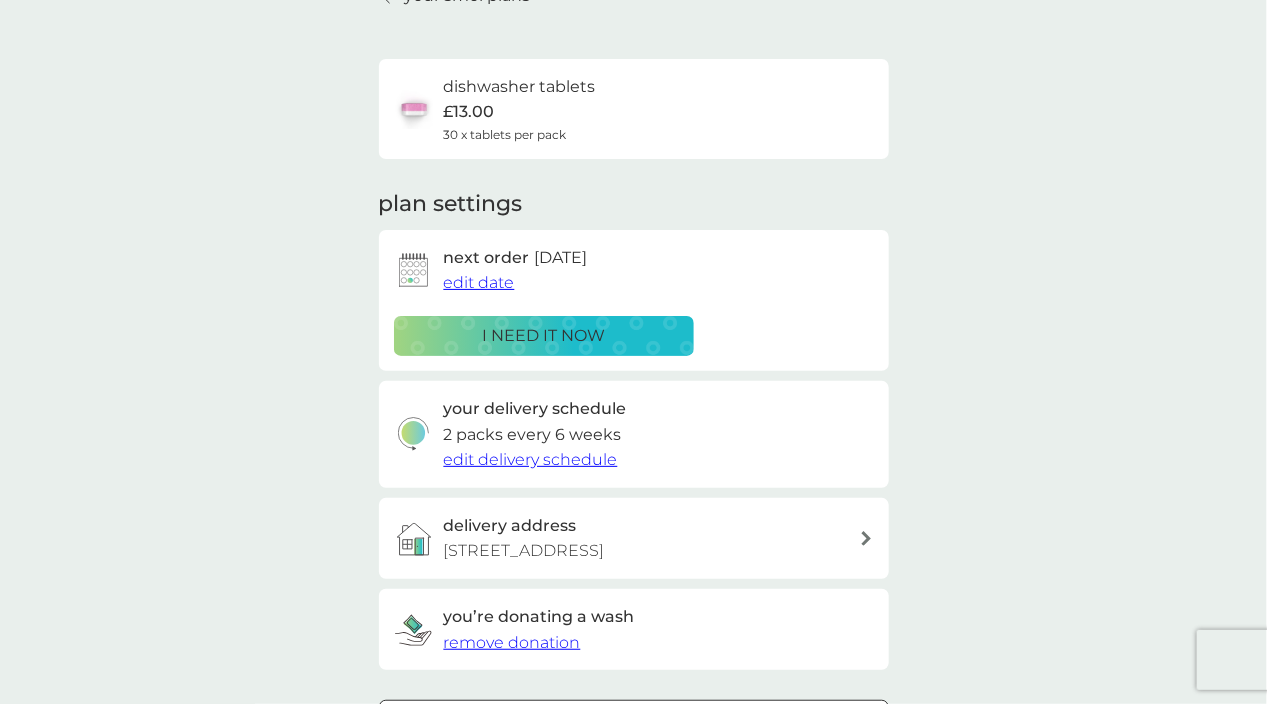 scroll, scrollTop: 0, scrollLeft: 0, axis: both 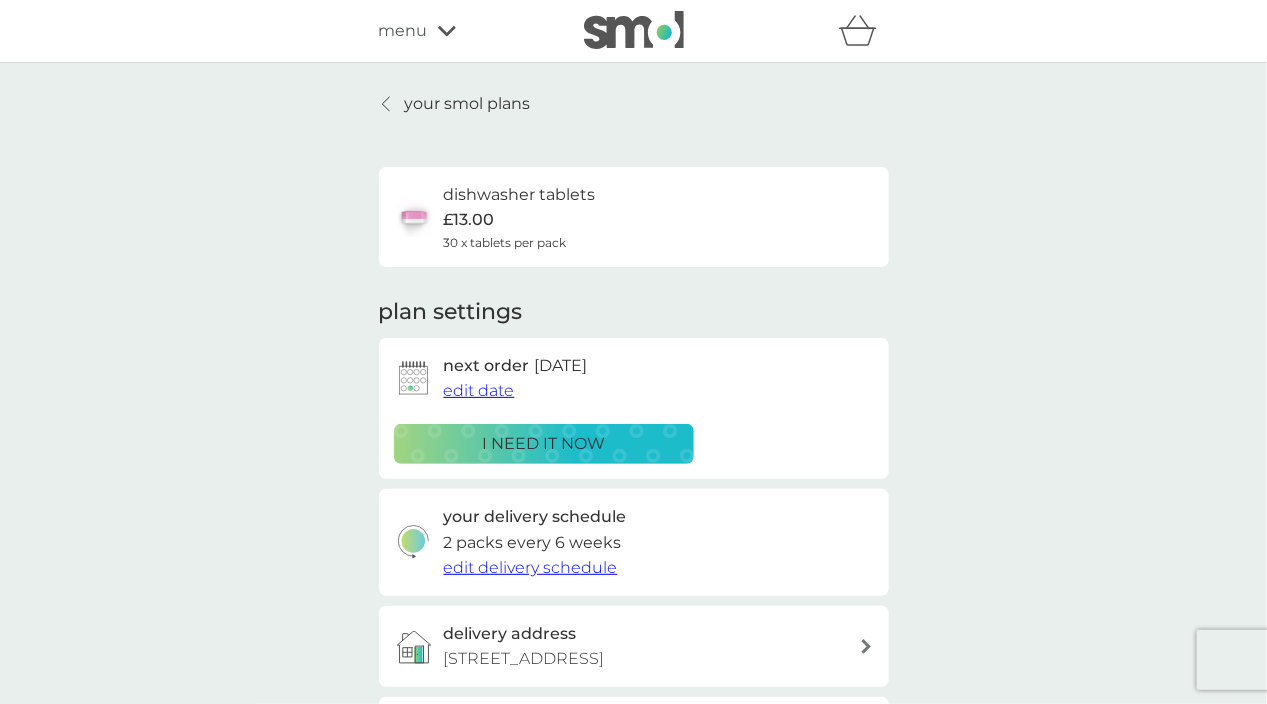 click 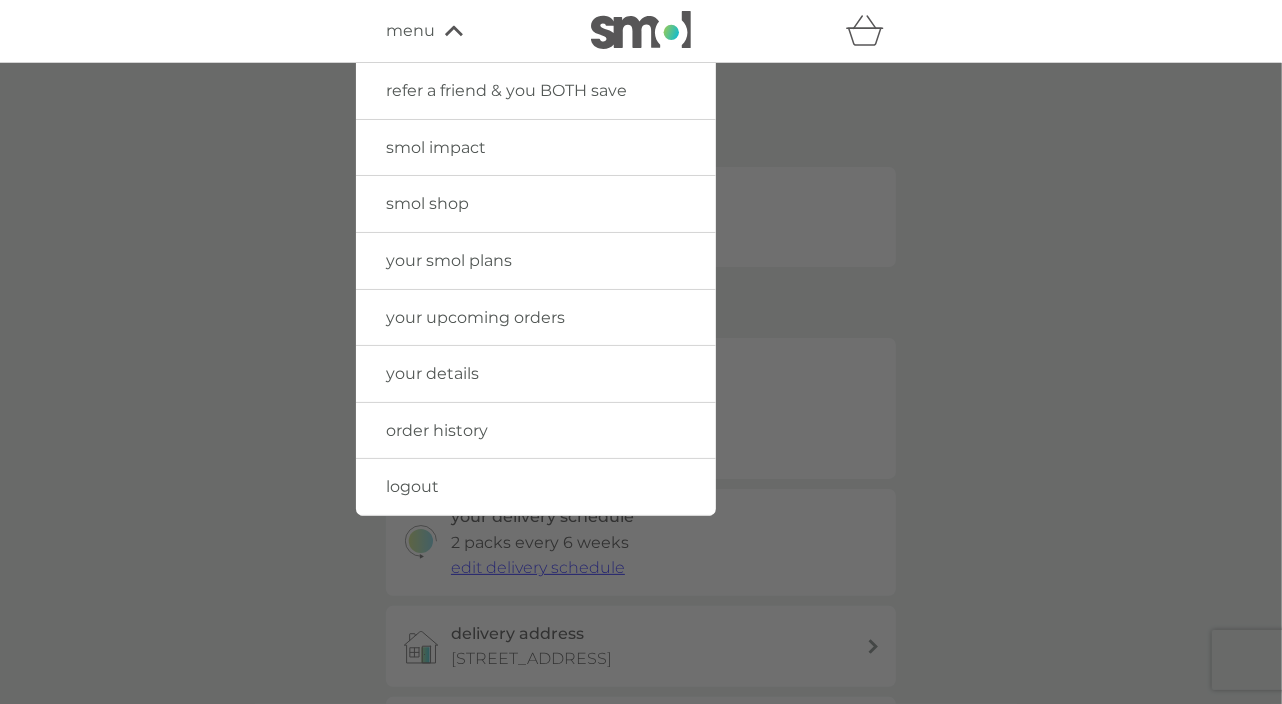 click on "smol shop" at bounding box center (427, 203) 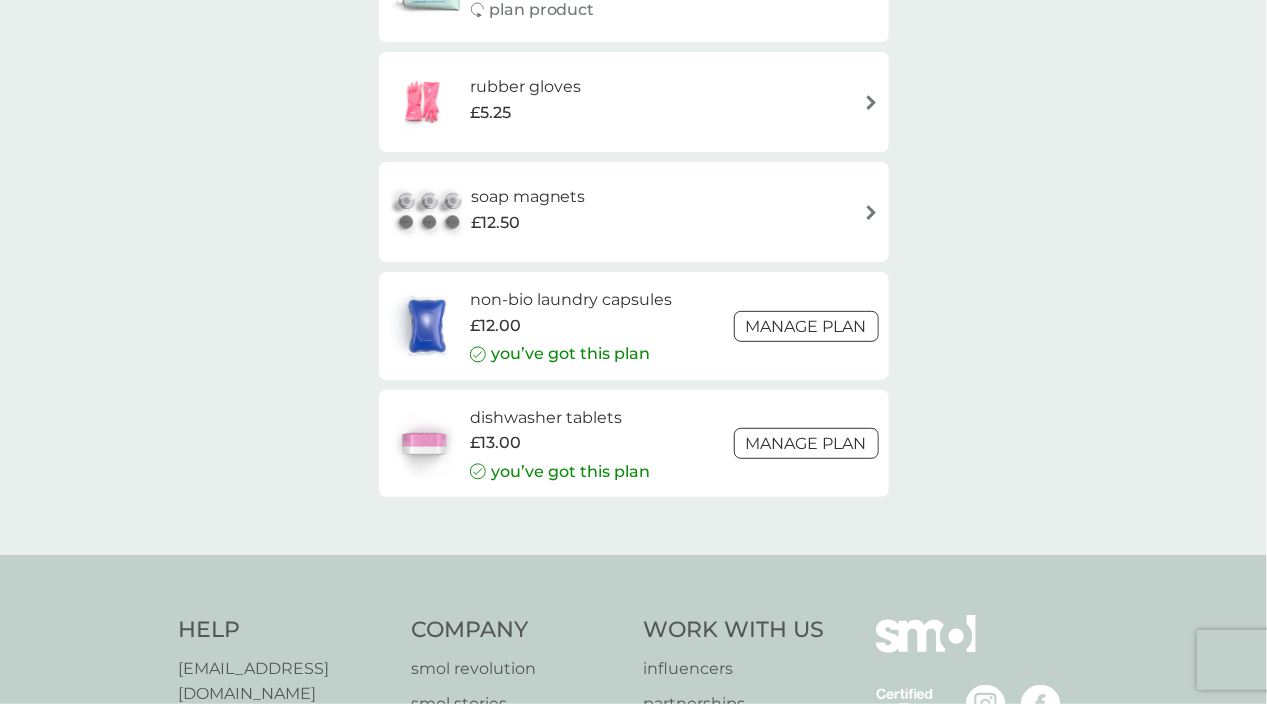 scroll, scrollTop: 2948, scrollLeft: 0, axis: vertical 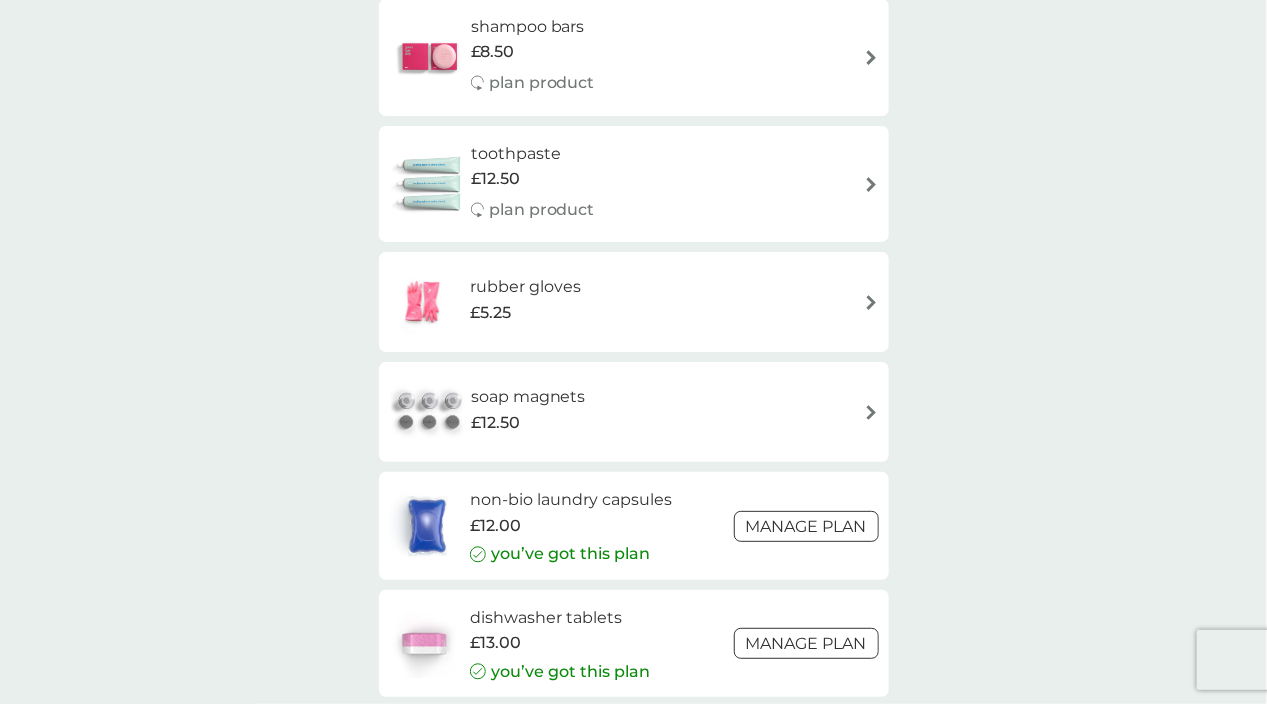 click on "Manage plan" at bounding box center [806, 526] 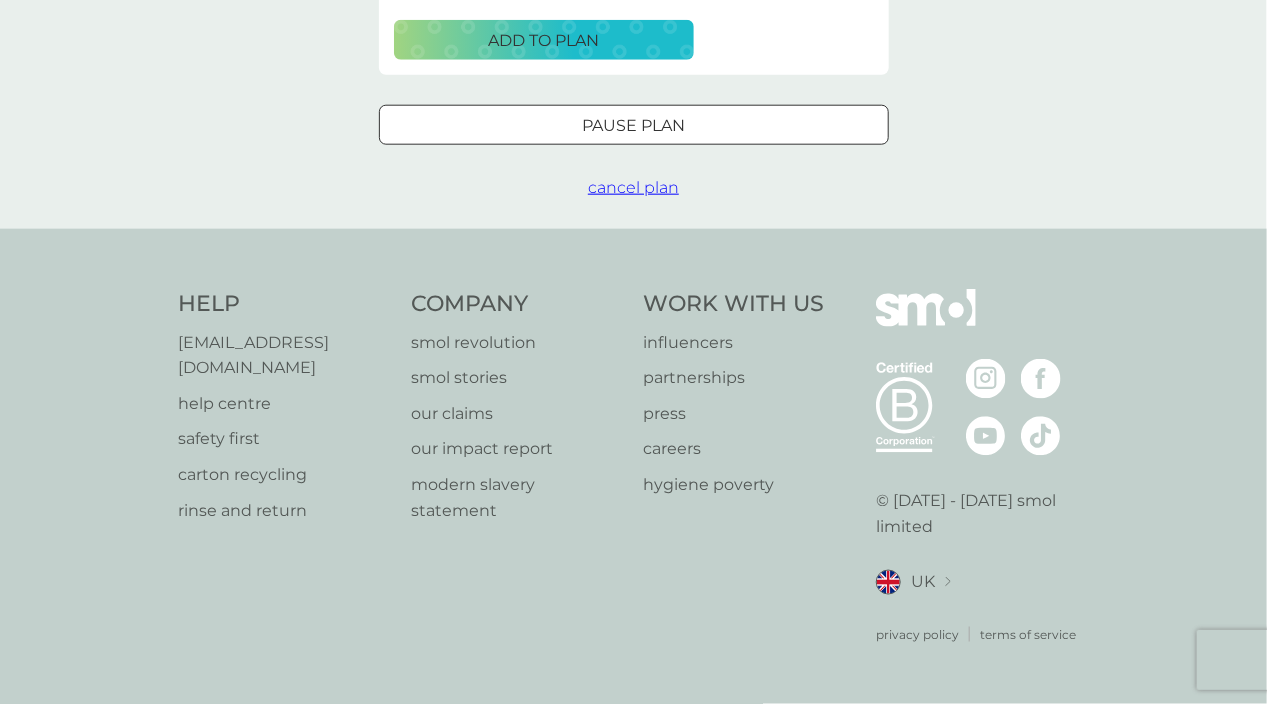 scroll, scrollTop: 0, scrollLeft: 0, axis: both 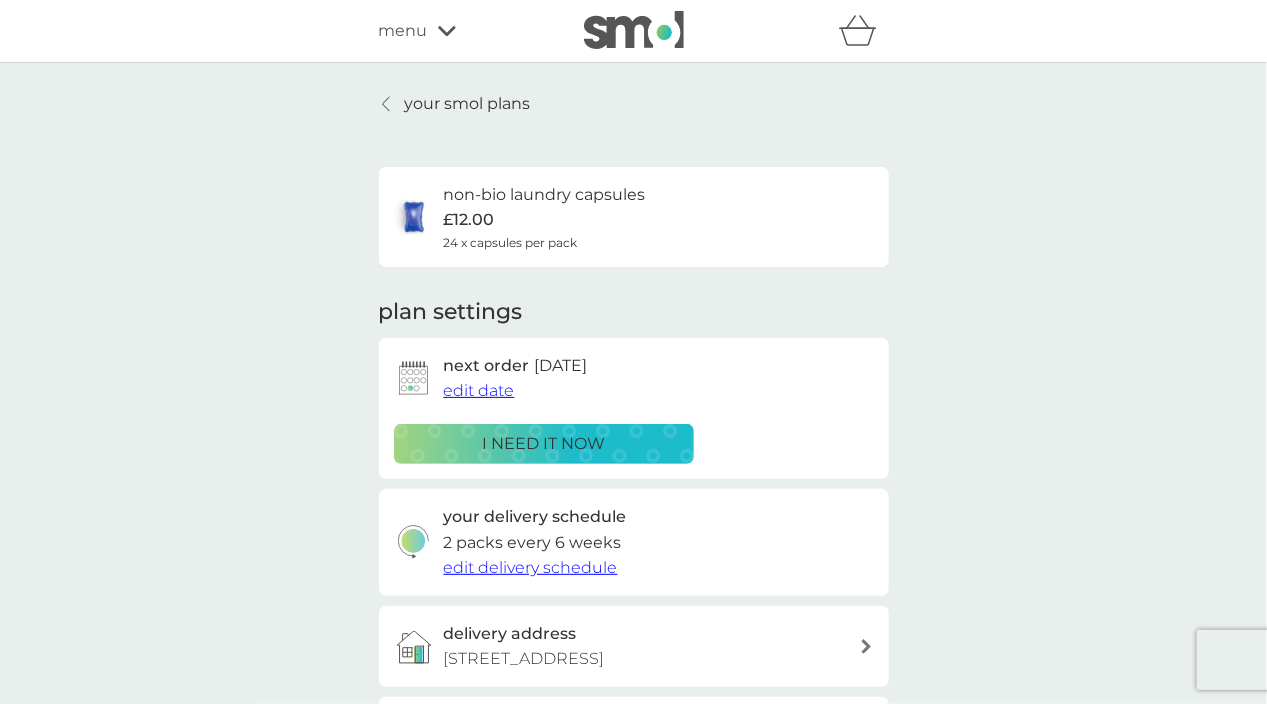 click on "edit date" at bounding box center (479, 390) 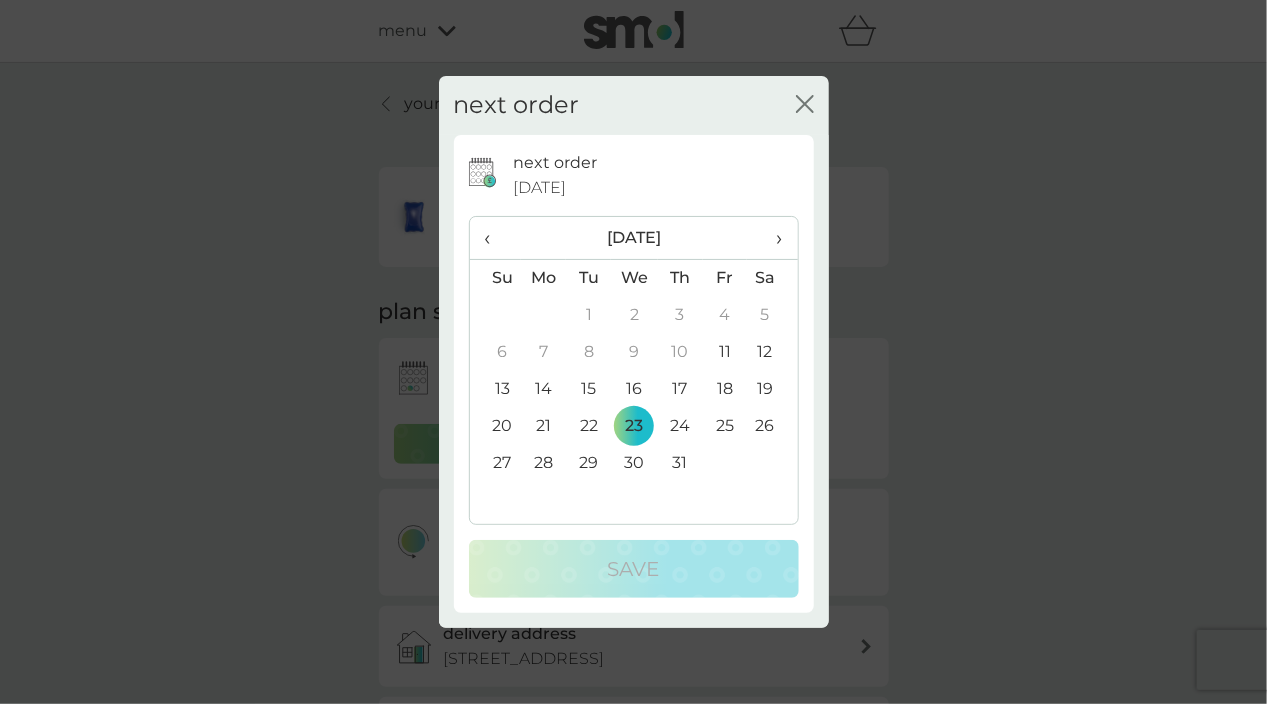 click on "14" at bounding box center [544, 389] 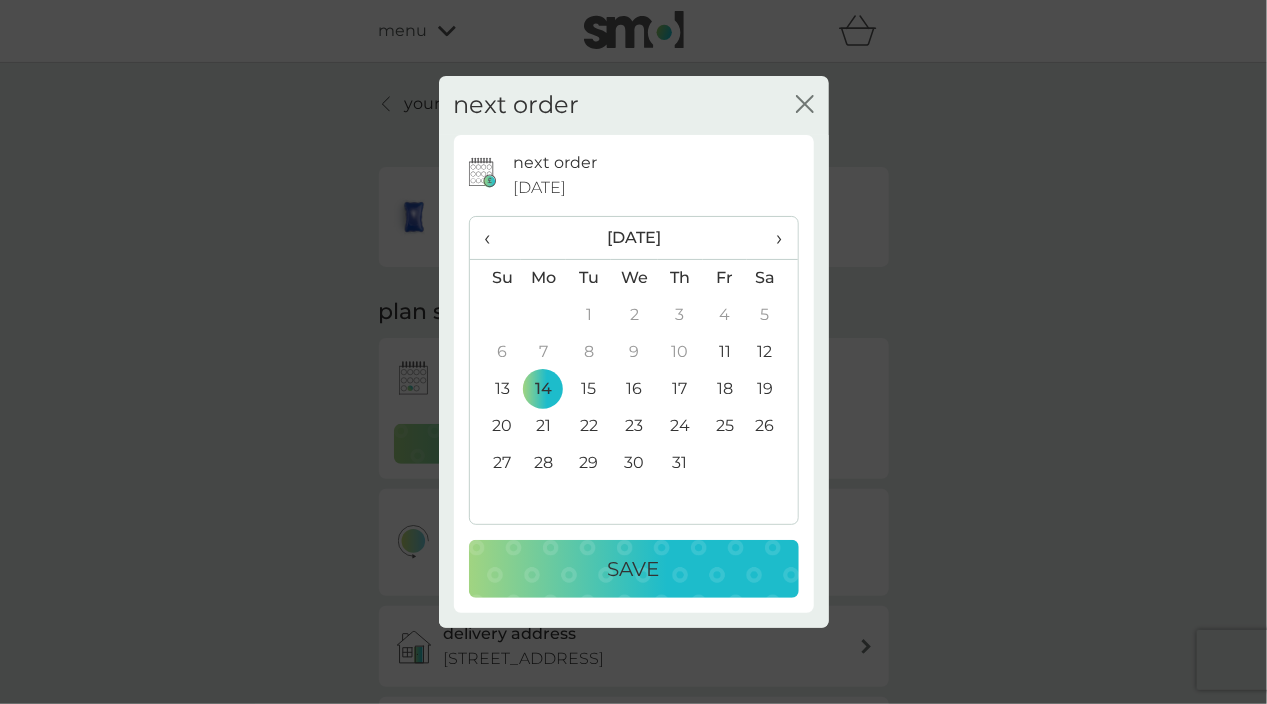 click on "Save" at bounding box center (634, 569) 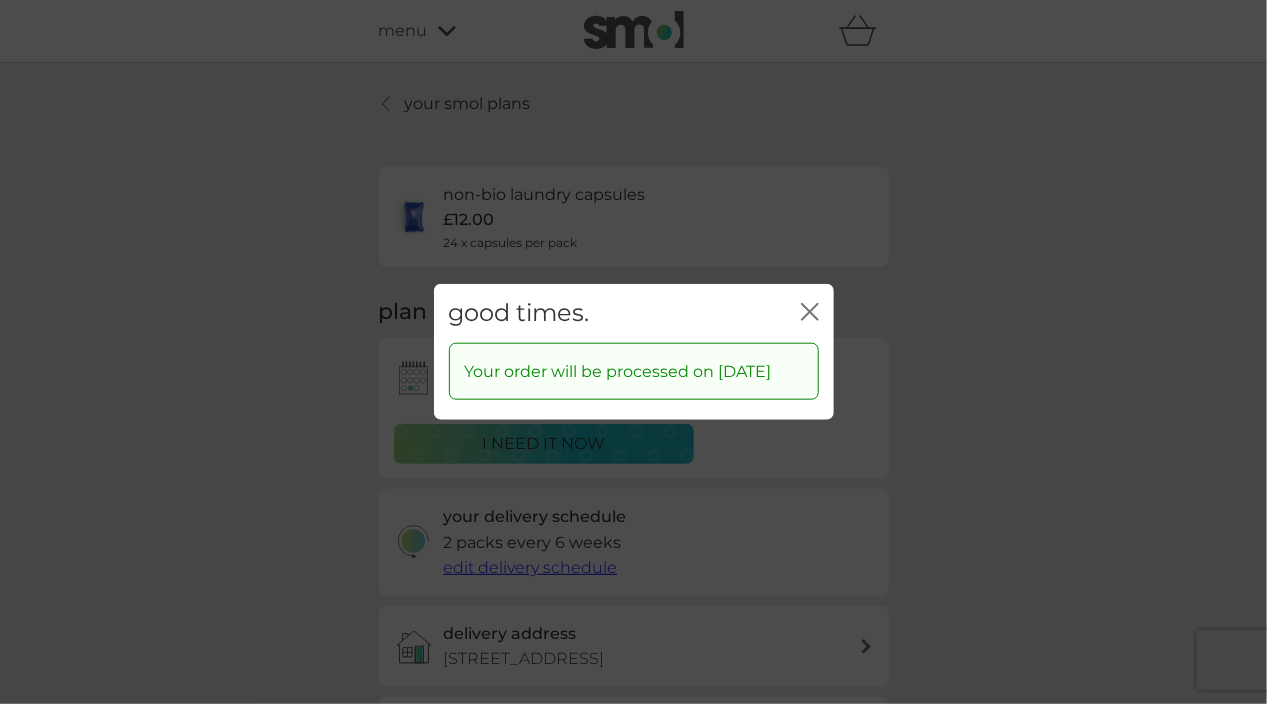click 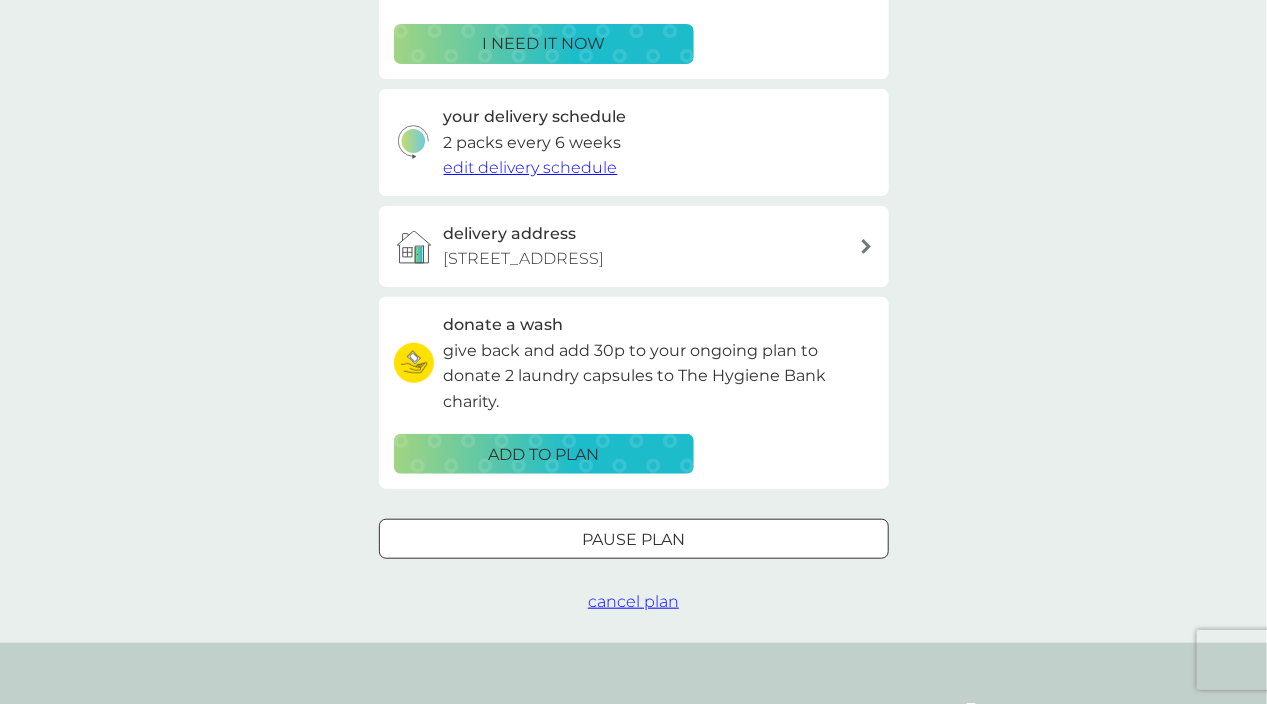 scroll, scrollTop: 0, scrollLeft: 0, axis: both 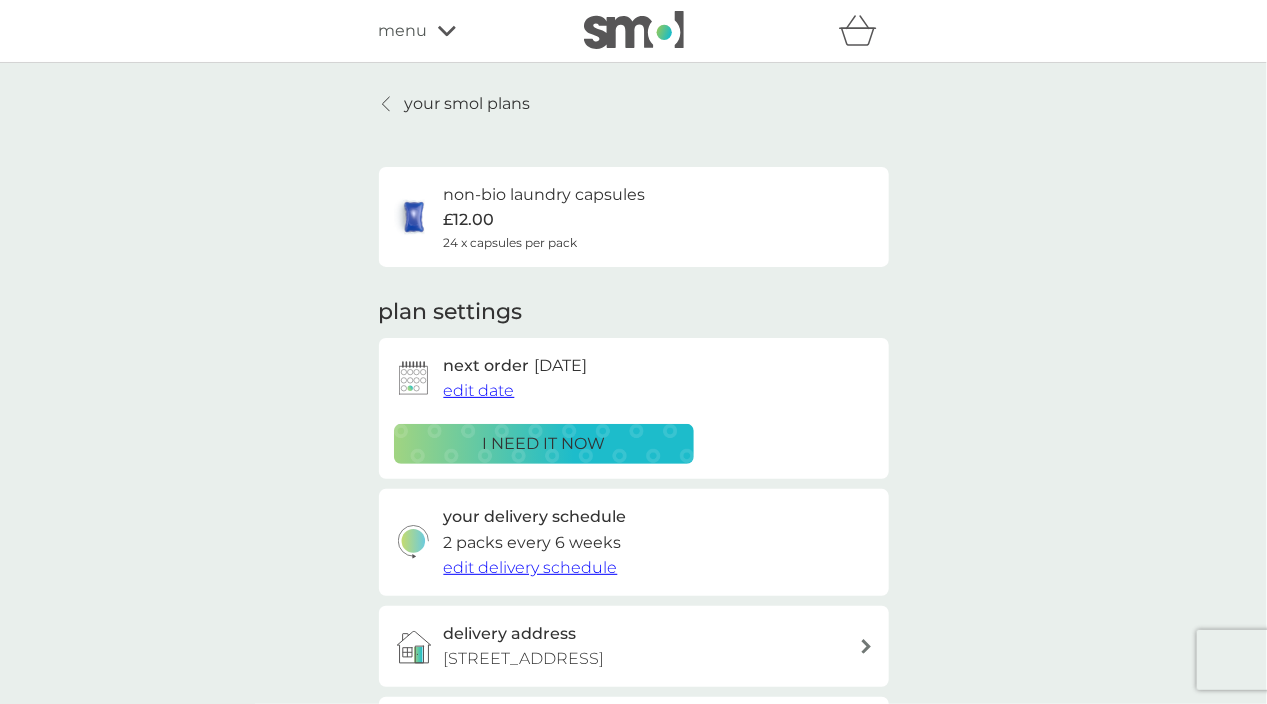 click 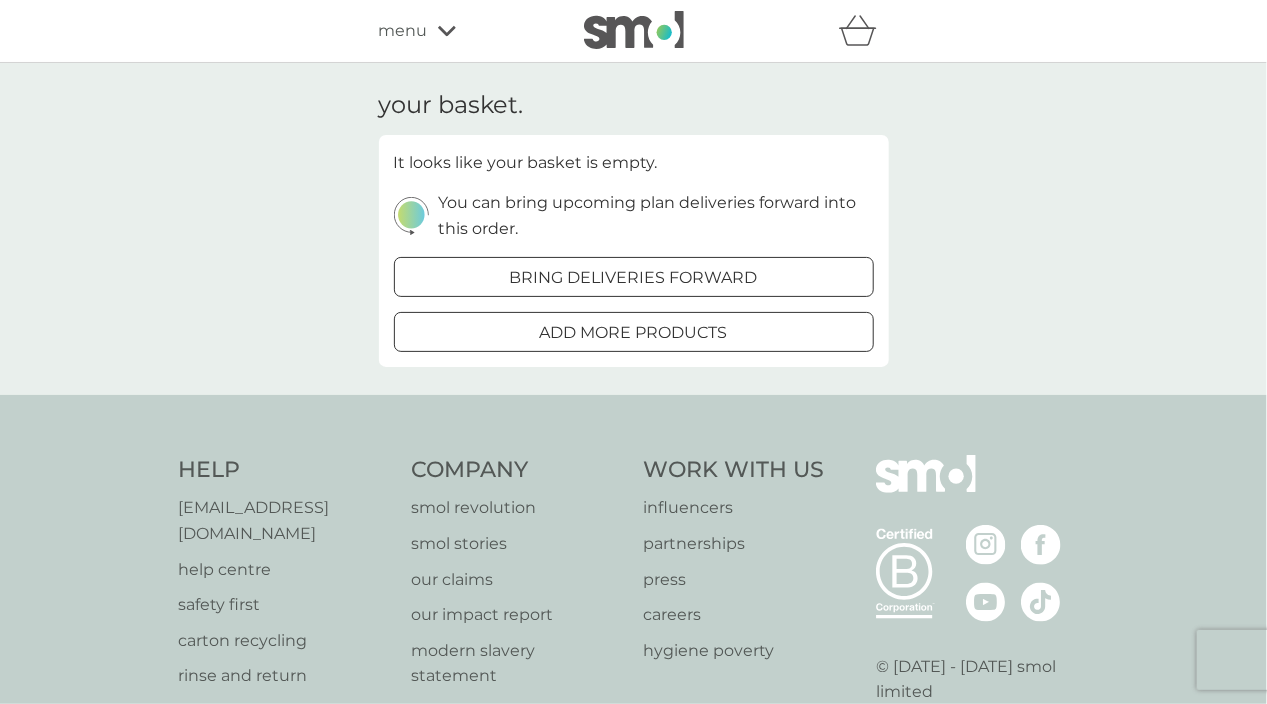 click on "bring deliveries forward" at bounding box center [634, 278] 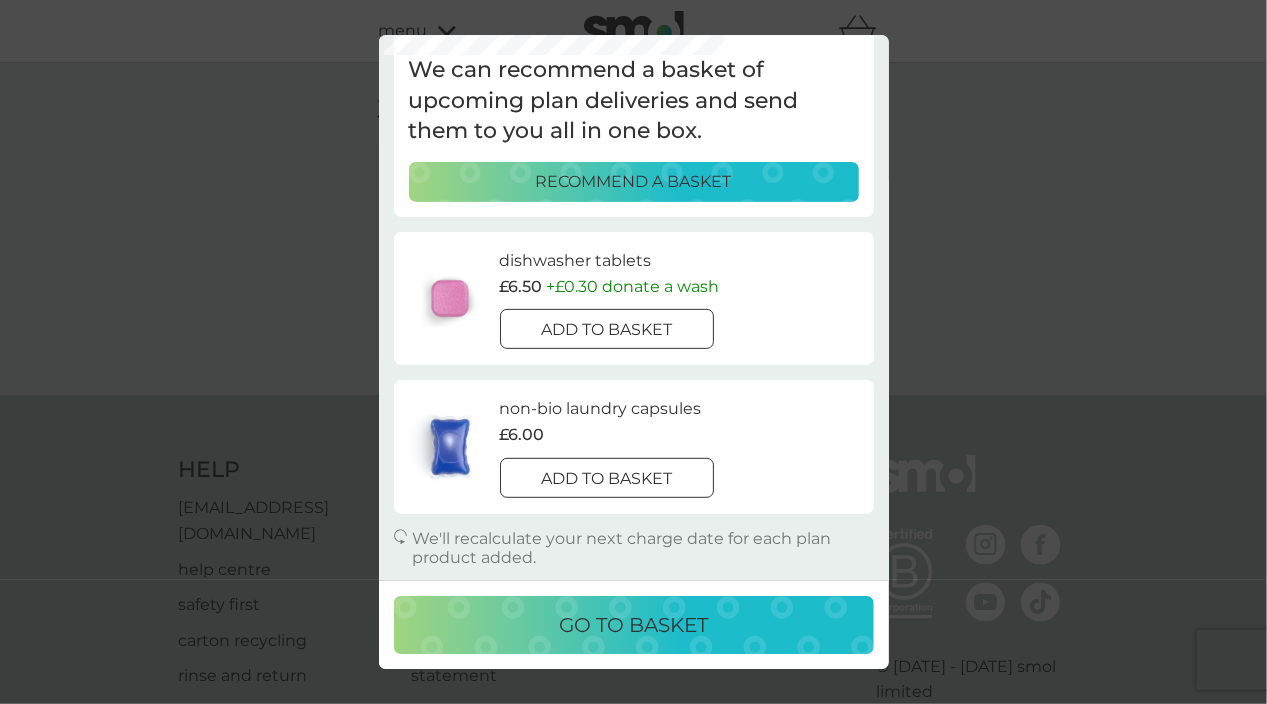 scroll, scrollTop: 110, scrollLeft: 0, axis: vertical 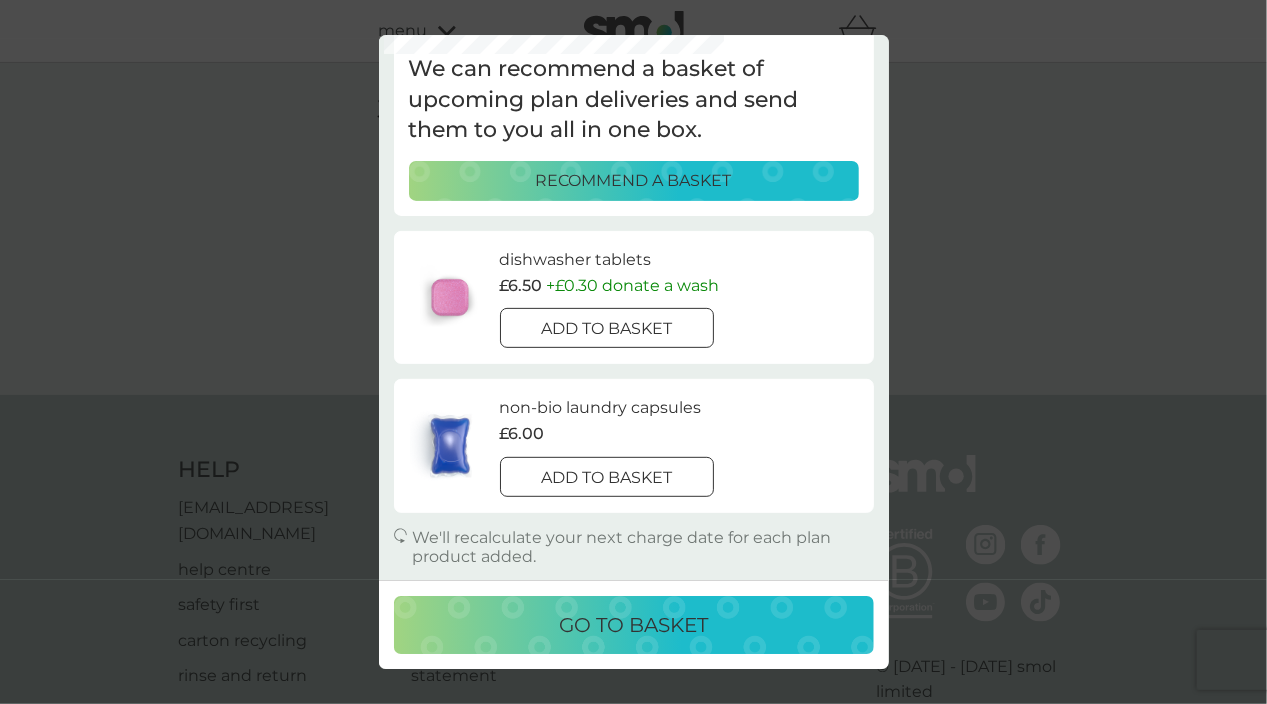 click on "your existing plans. close We can recommend a basket of upcoming plan deliveries and send them to you all in one box. RECOMMEND A BASKET dishwasher tablets £6.50   +  £0.30   donate a wash add to basket non-bio laundry capsules £6.00 add to basket We'll recalculate your next charge date for each plan product added. go to basket" at bounding box center (633, 352) 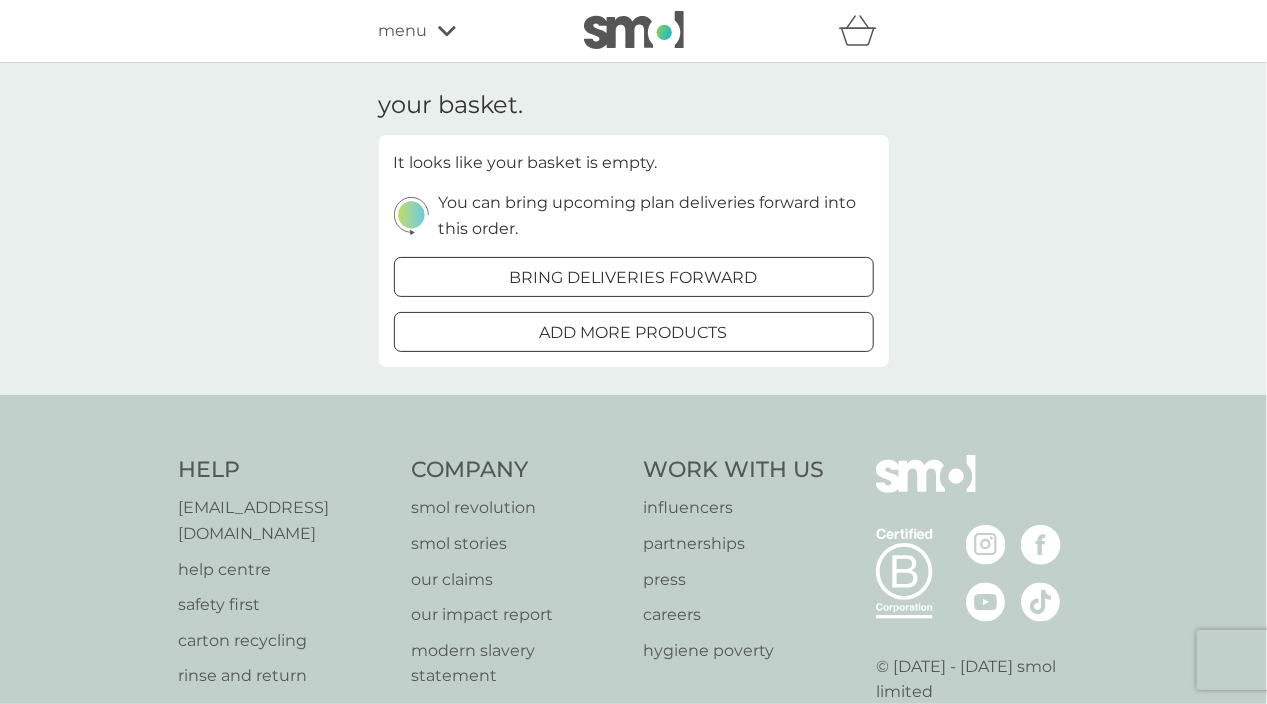 click 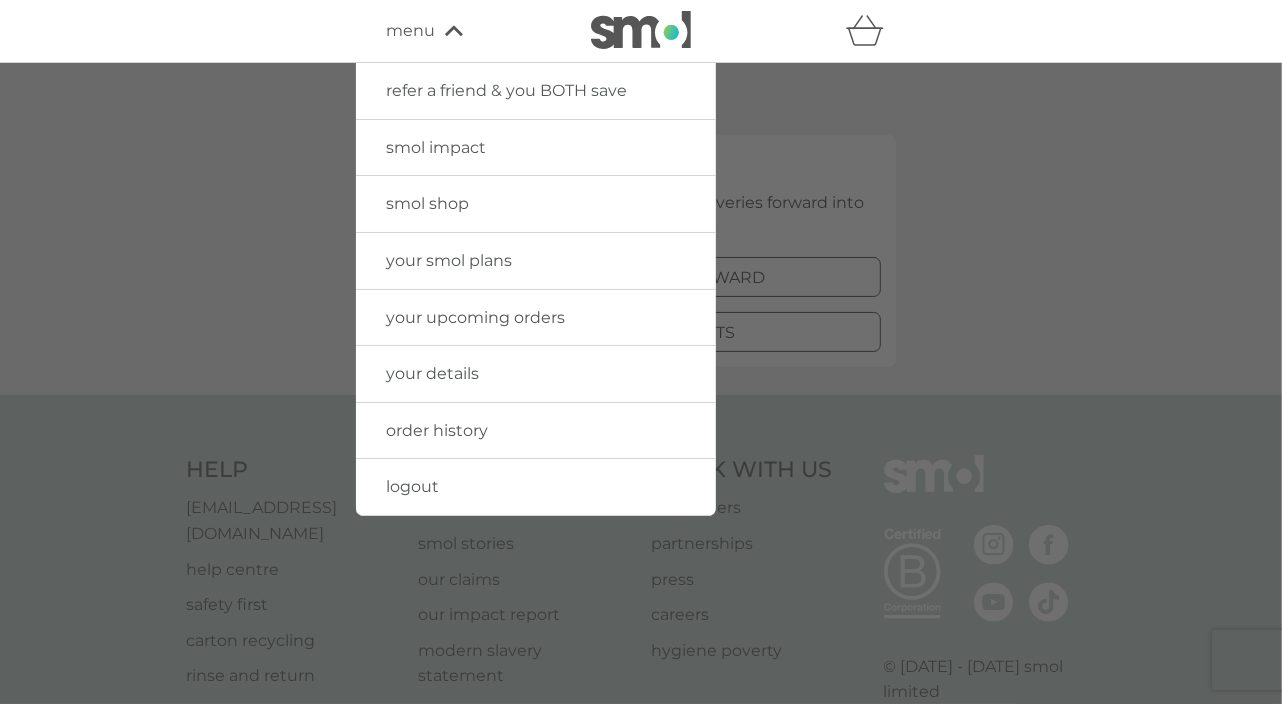 click on "your upcoming orders" at bounding box center [475, 317] 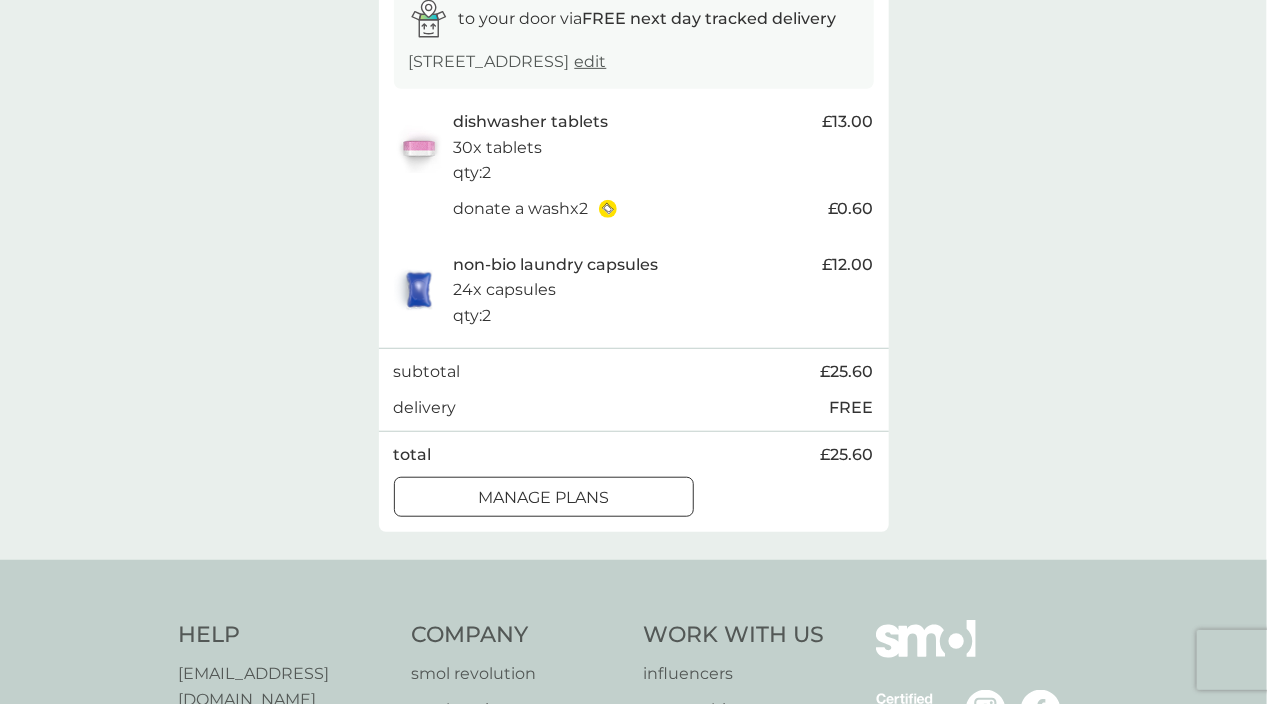 scroll, scrollTop: 400, scrollLeft: 0, axis: vertical 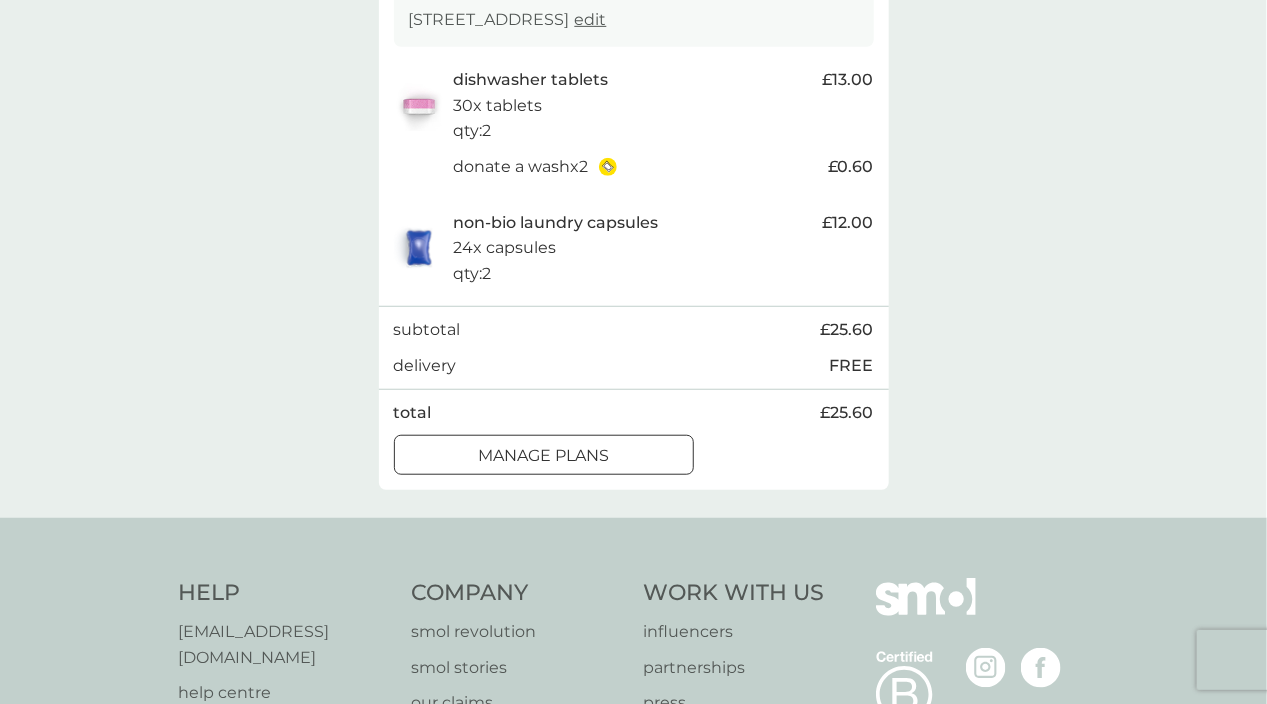 click on "manage plans" at bounding box center (544, 456) 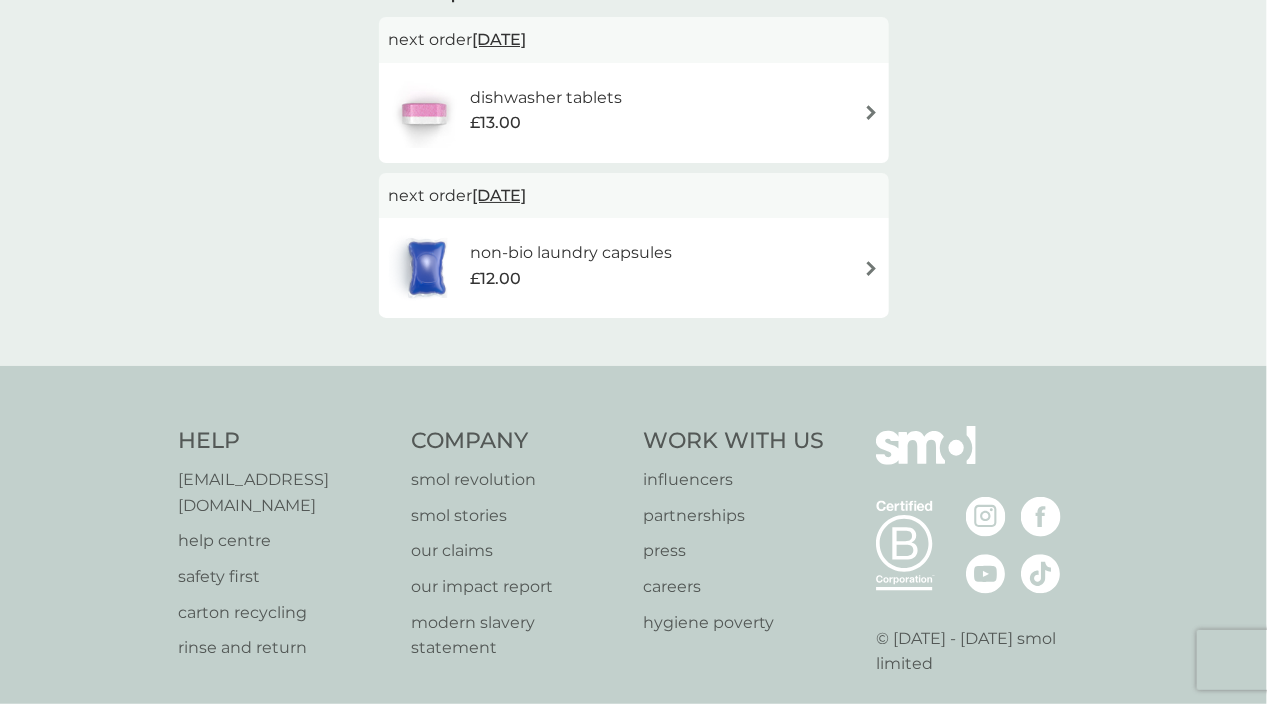 scroll, scrollTop: 0, scrollLeft: 0, axis: both 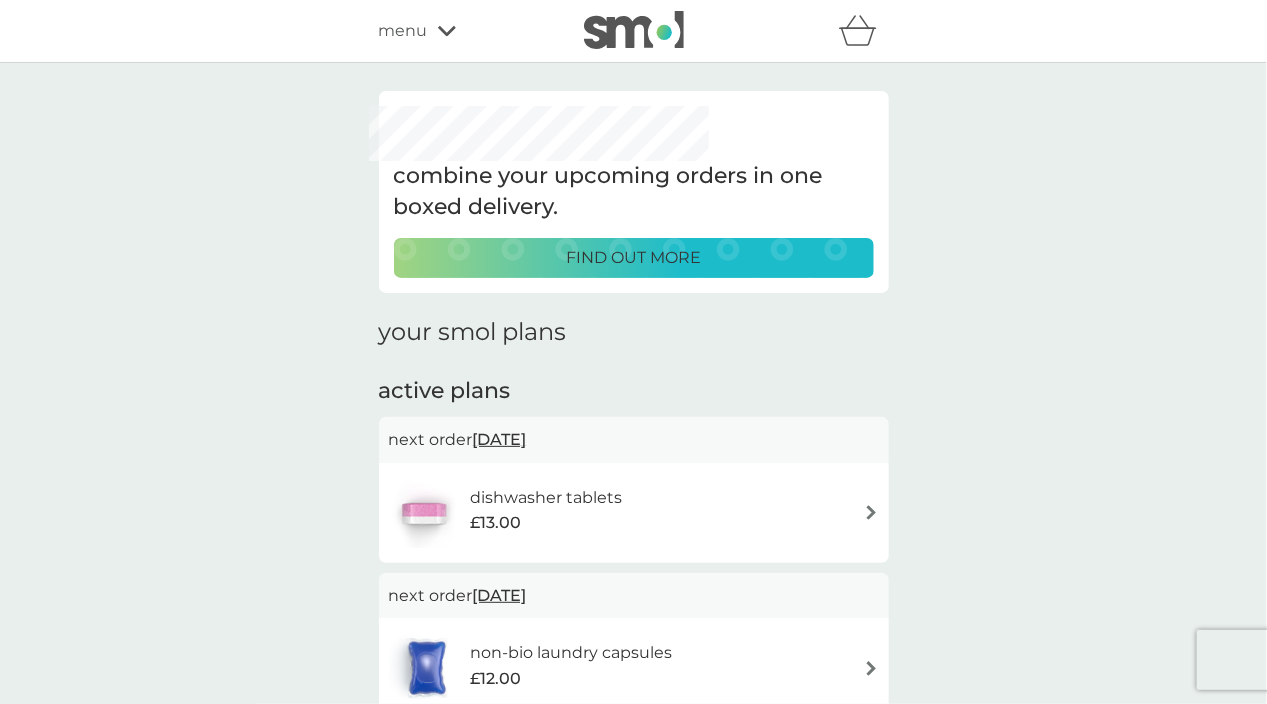 click at bounding box center (871, 512) 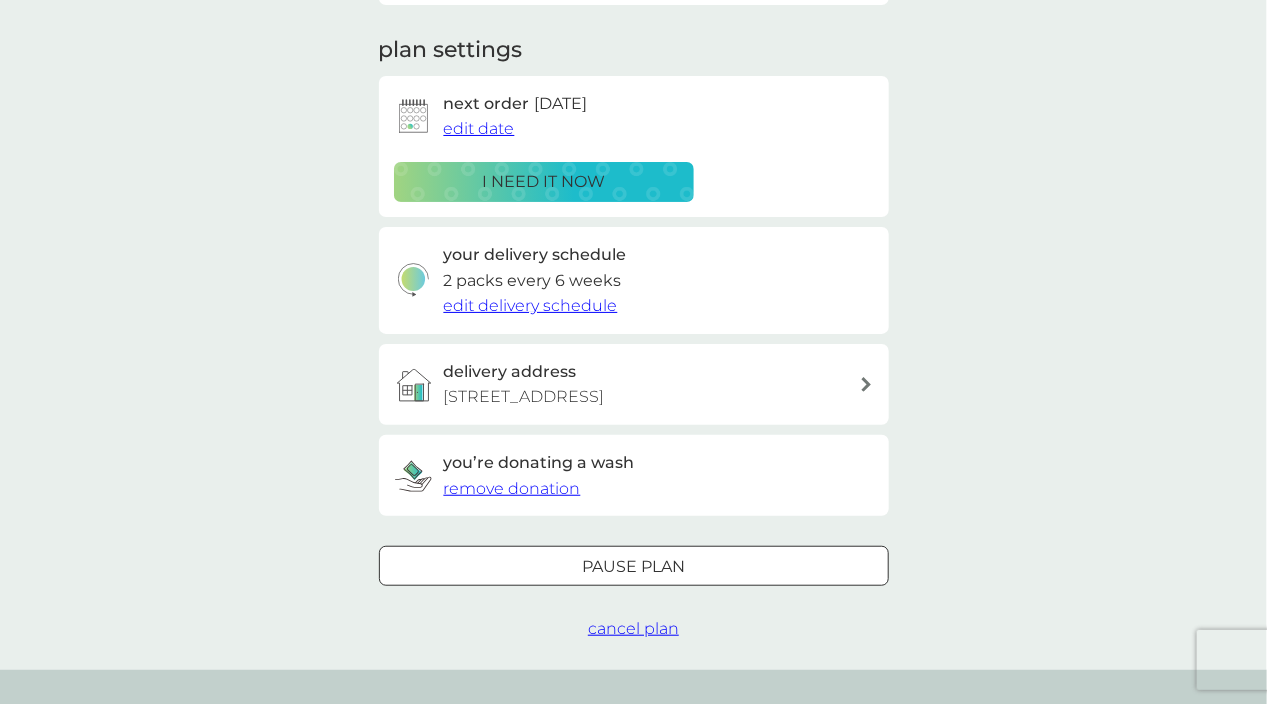 scroll, scrollTop: 300, scrollLeft: 0, axis: vertical 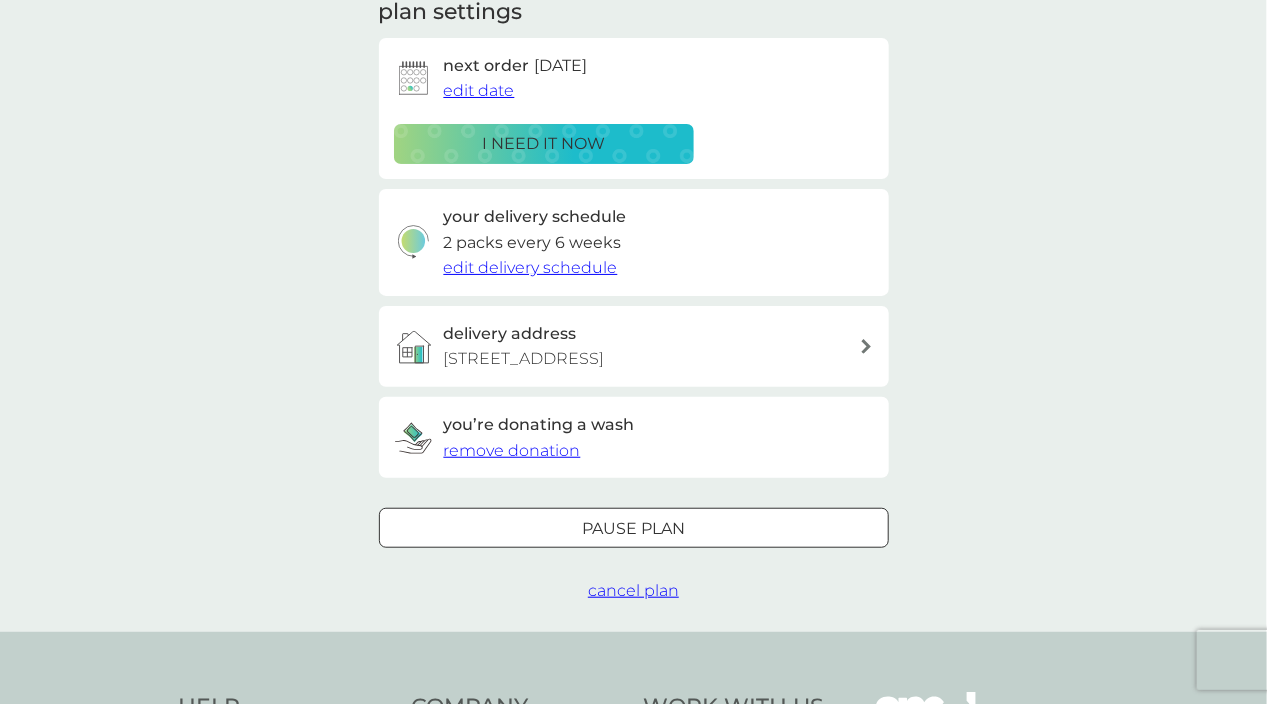 click on "edit delivery schedule" at bounding box center (531, 267) 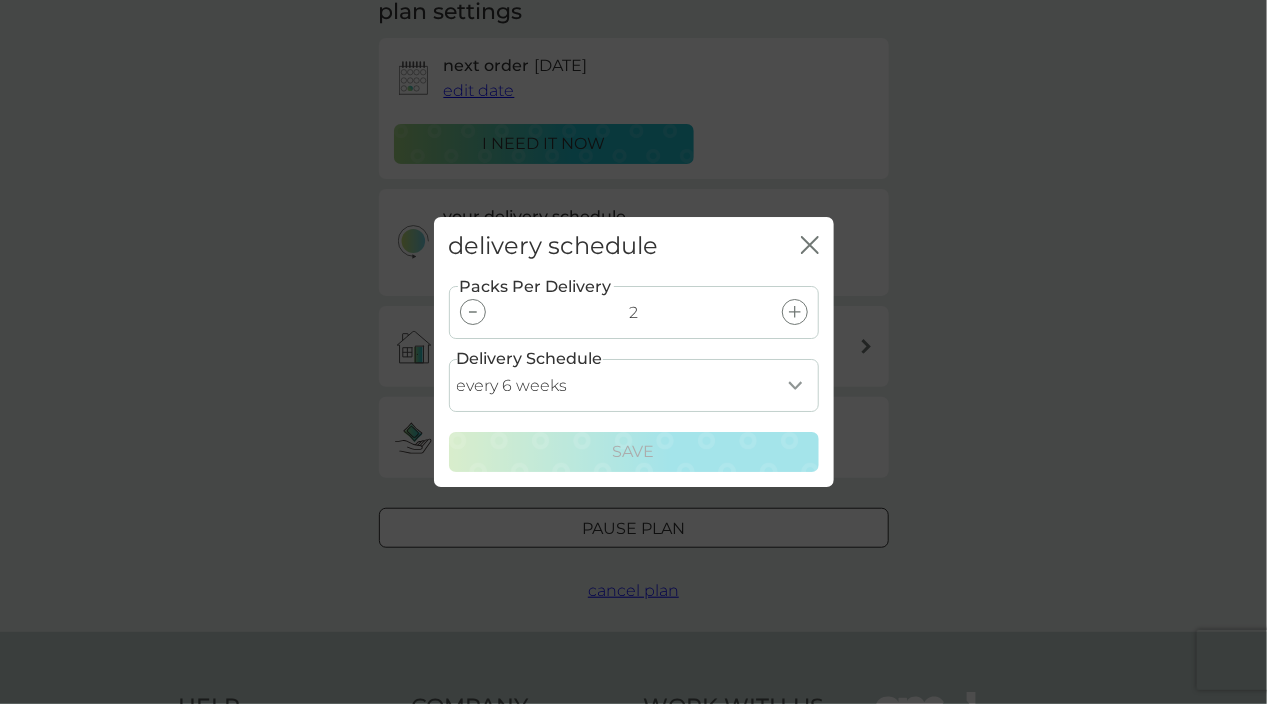 click 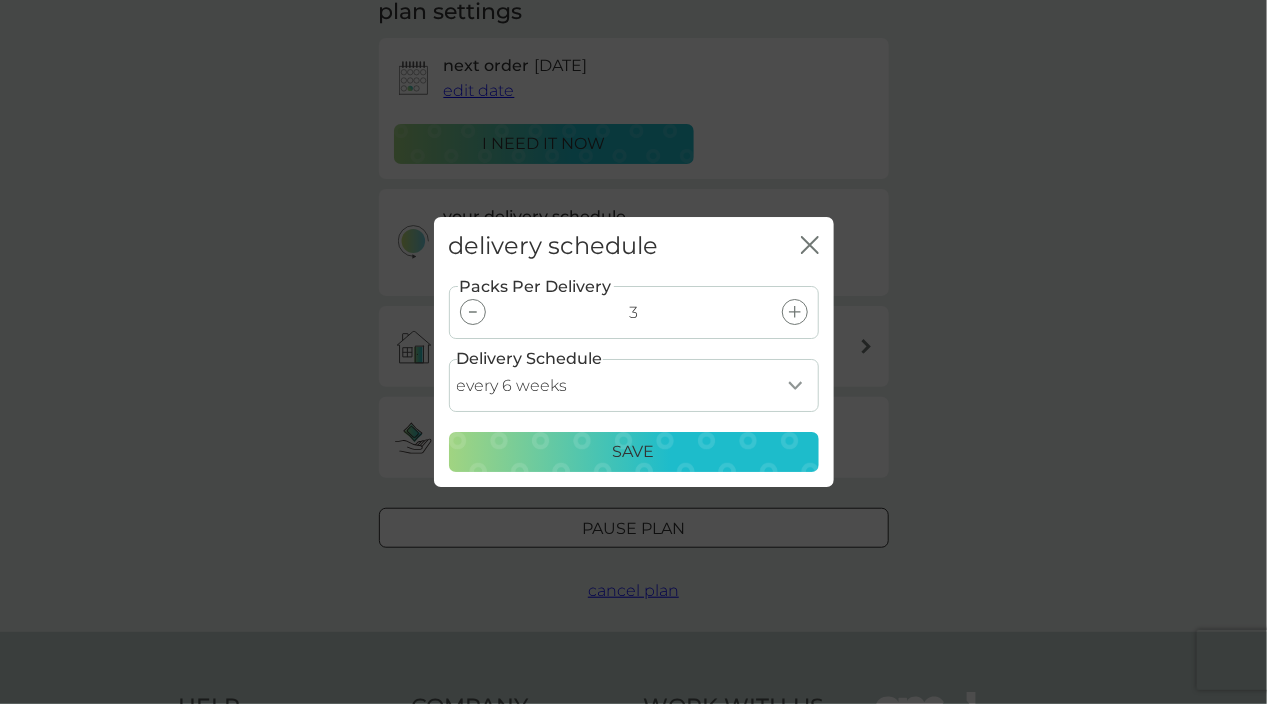 click on "every 1 week every 2 weeks every 3 weeks every 4 weeks every 5 weeks every 6 weeks every 7 weeks every 8 weeks every 9 weeks every 10 weeks every 11 weeks every 12 weeks every 13 weeks every 14 weeks every 15 weeks every 16 weeks every 17 weeks" at bounding box center (634, 385) 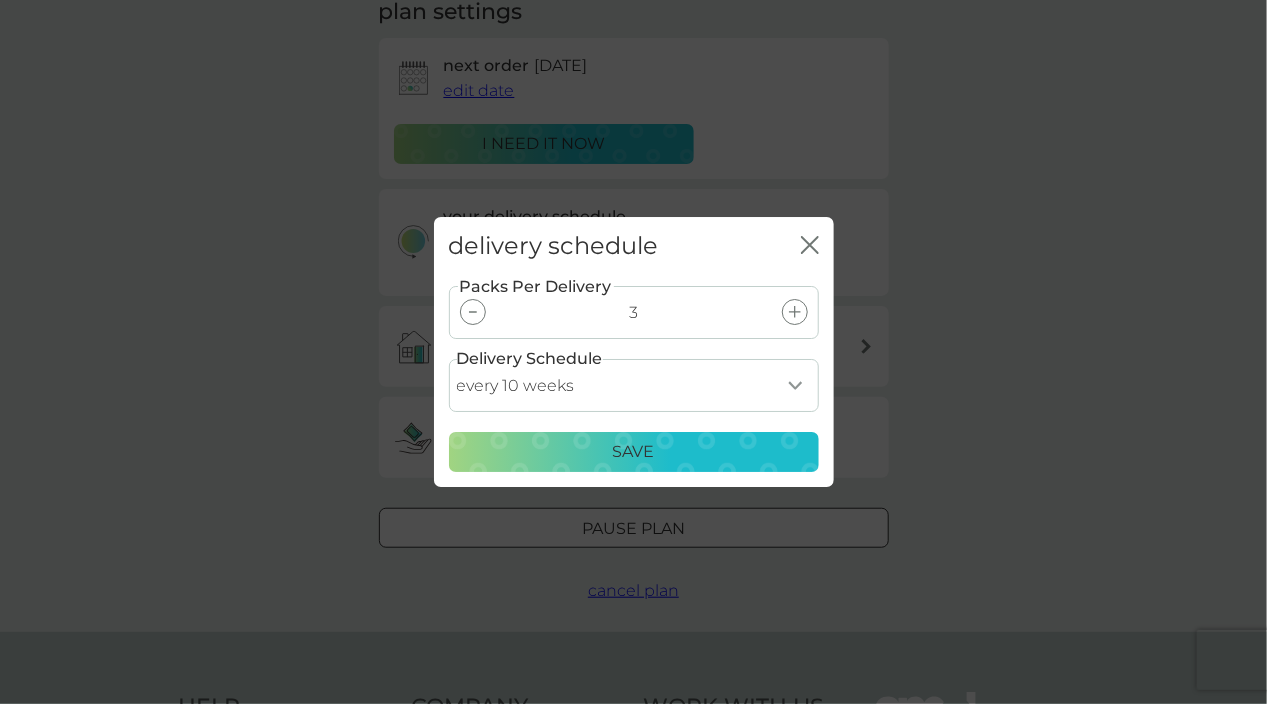 click on "every 1 week every 2 weeks every 3 weeks every 4 weeks every 5 weeks every 6 weeks every 7 weeks every 8 weeks every 9 weeks every 10 weeks every 11 weeks every 12 weeks every 13 weeks every 14 weeks every 15 weeks every 16 weeks every 17 weeks" at bounding box center (634, 385) 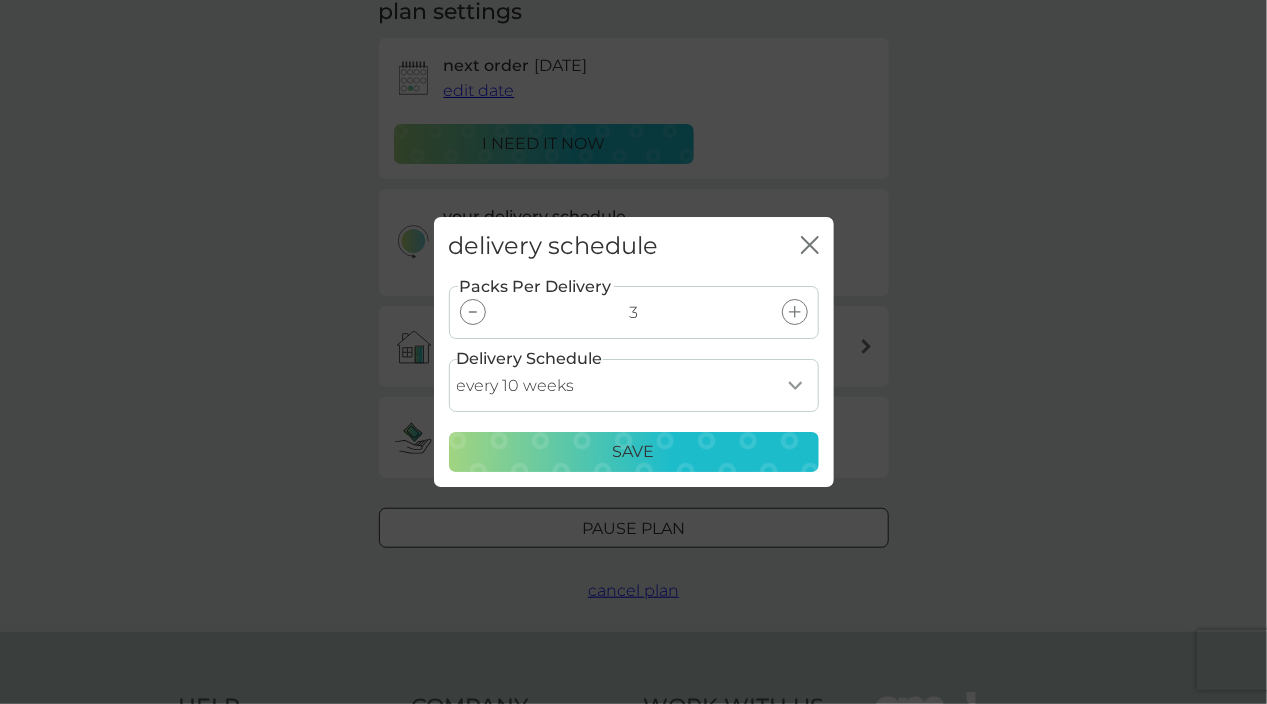 click on "Save" at bounding box center [634, 452] 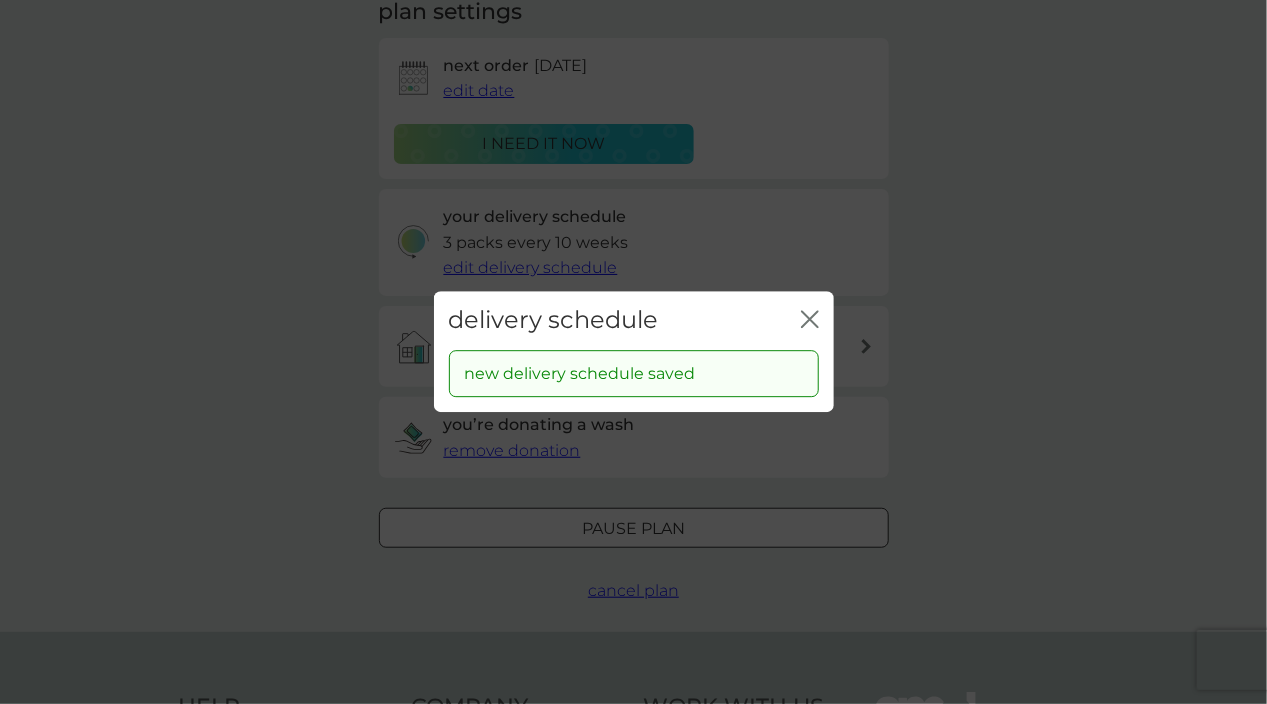 click on "close" at bounding box center [810, 320] 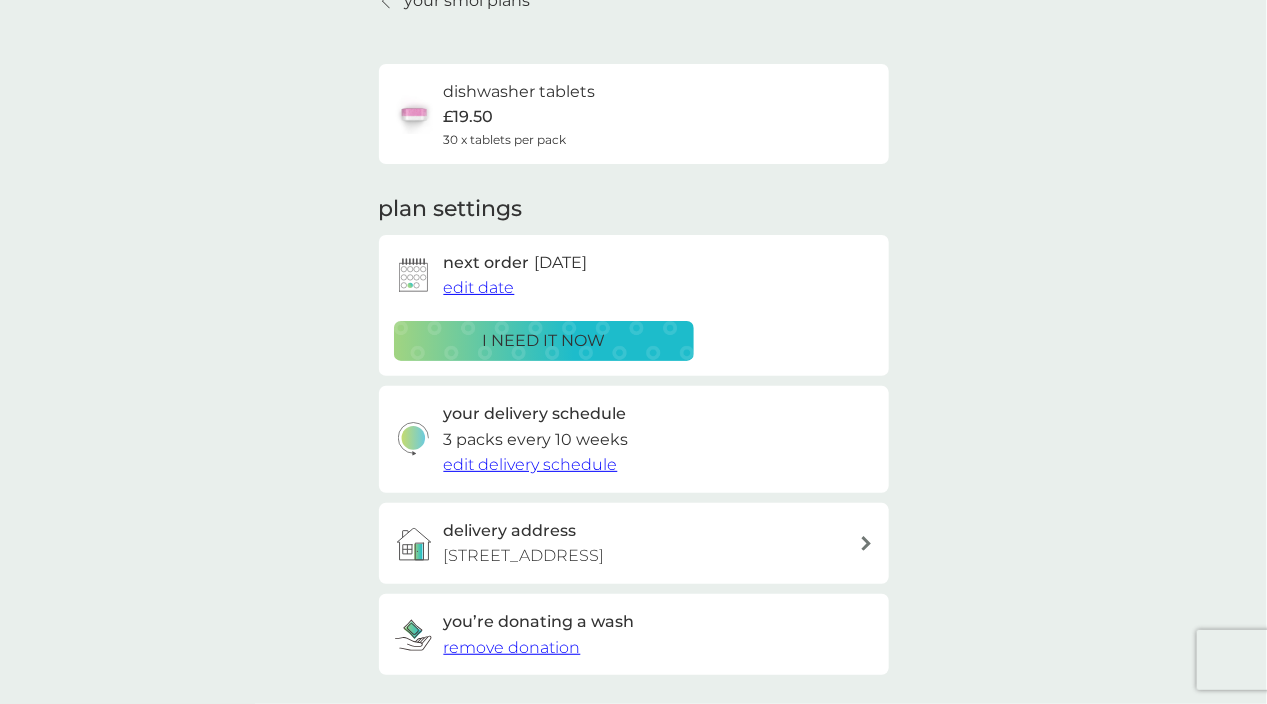 scroll, scrollTop: 100, scrollLeft: 0, axis: vertical 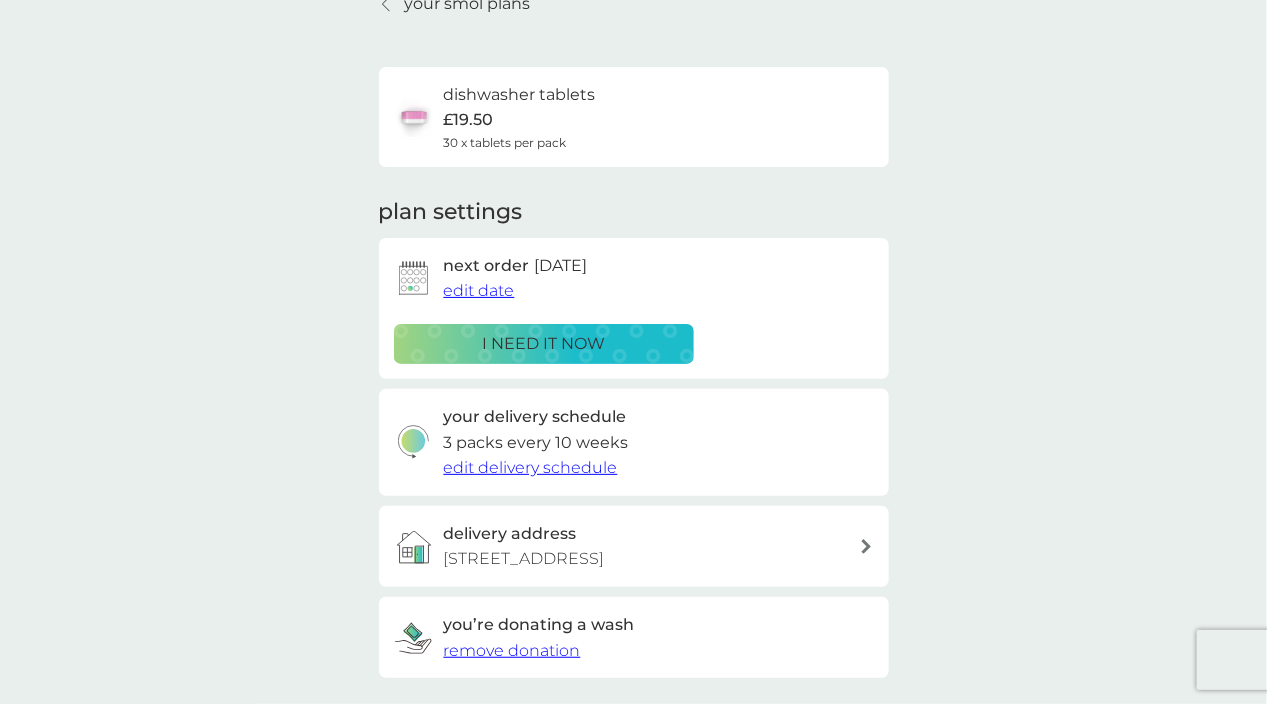 click on "dishwasher tablets £19.50 30 x tablets per pack" at bounding box center (634, 117) 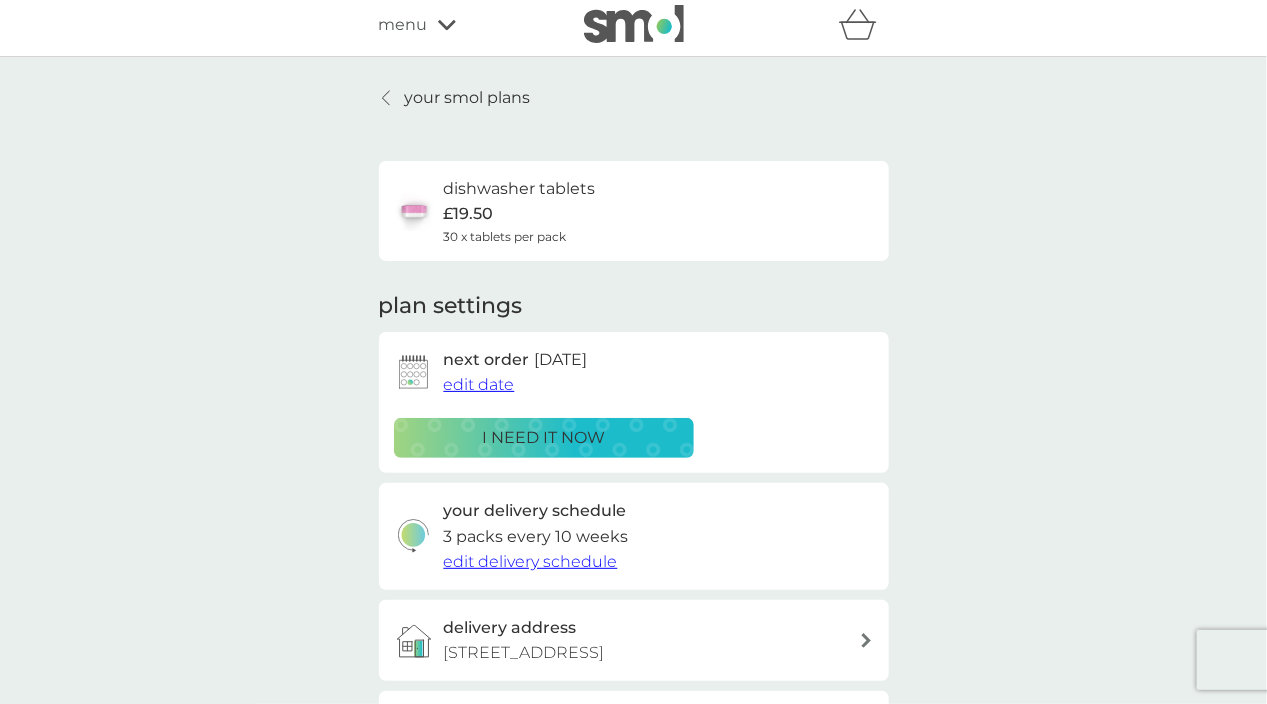 scroll, scrollTop: 0, scrollLeft: 0, axis: both 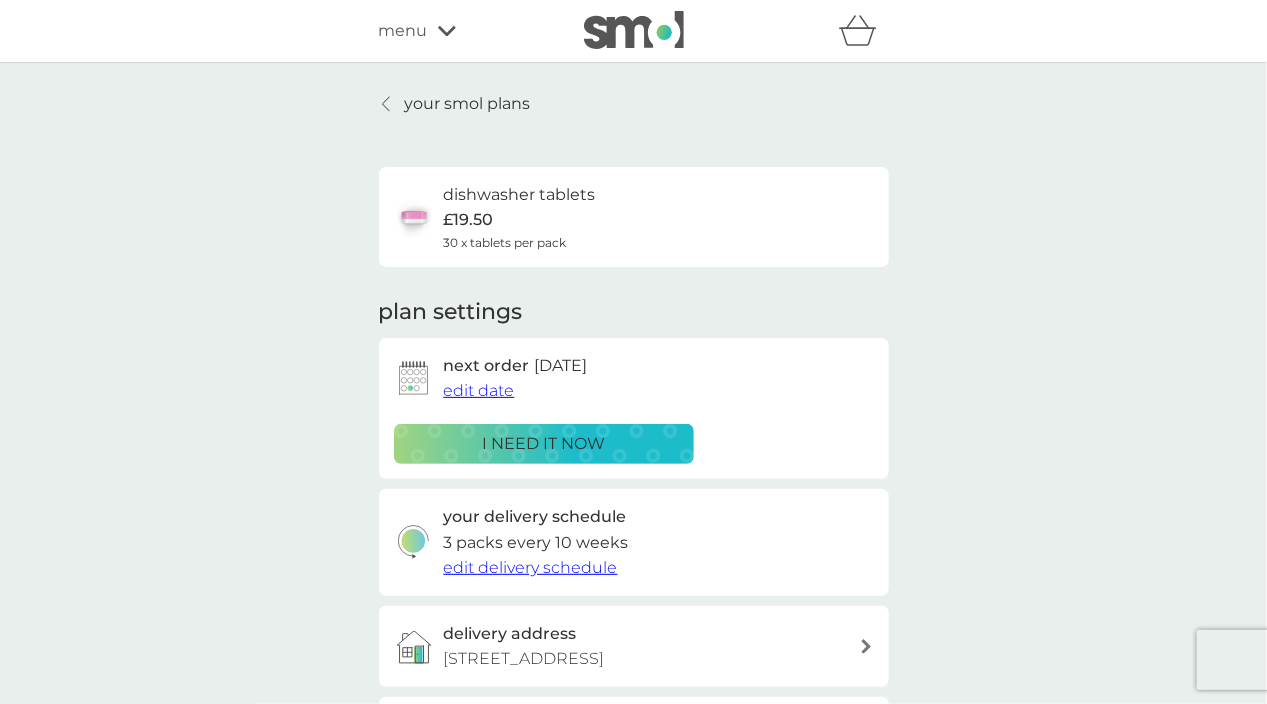 click on "your smol plans" at bounding box center (468, 104) 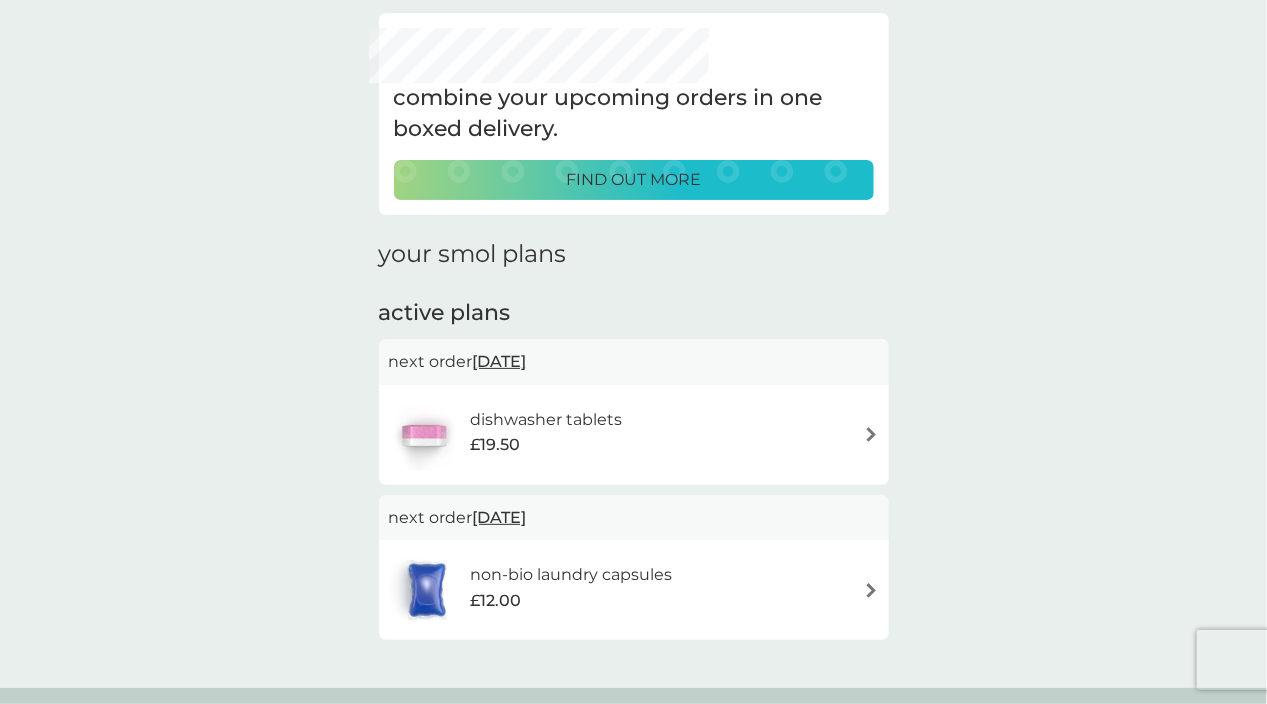 scroll, scrollTop: 0, scrollLeft: 0, axis: both 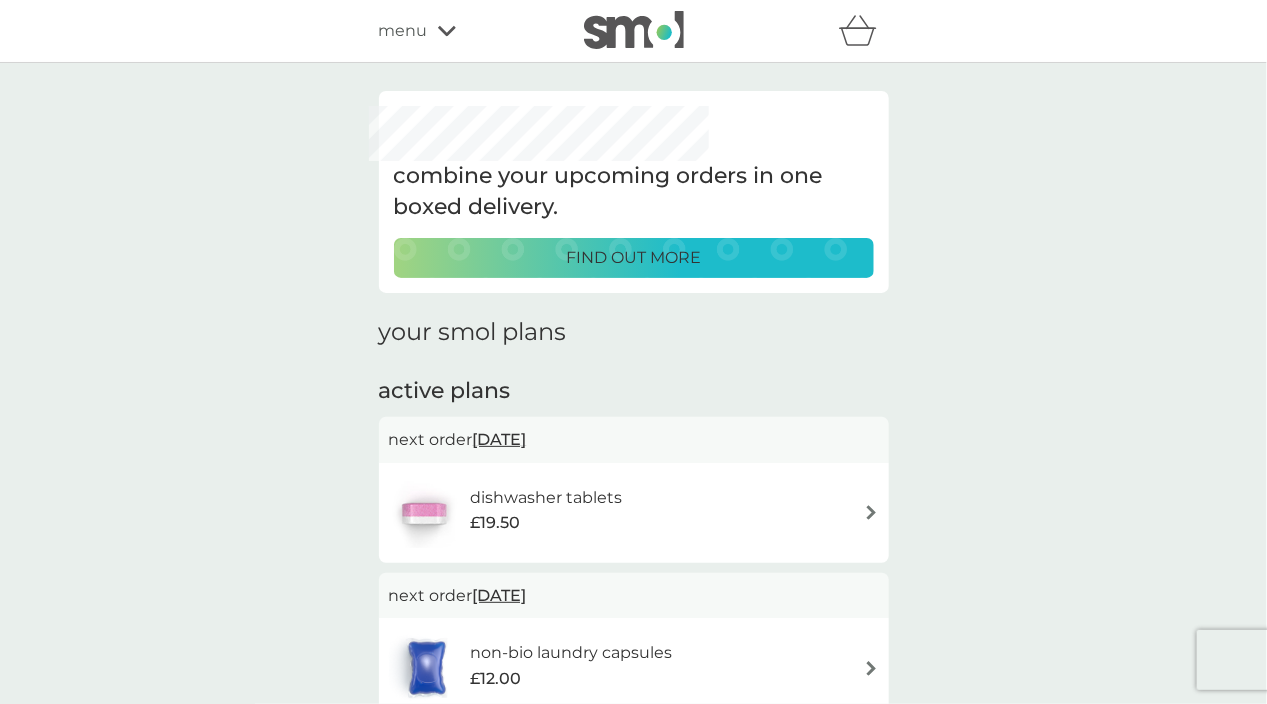 click on "non-bio laundry capsules £12.00" at bounding box center [541, 668] 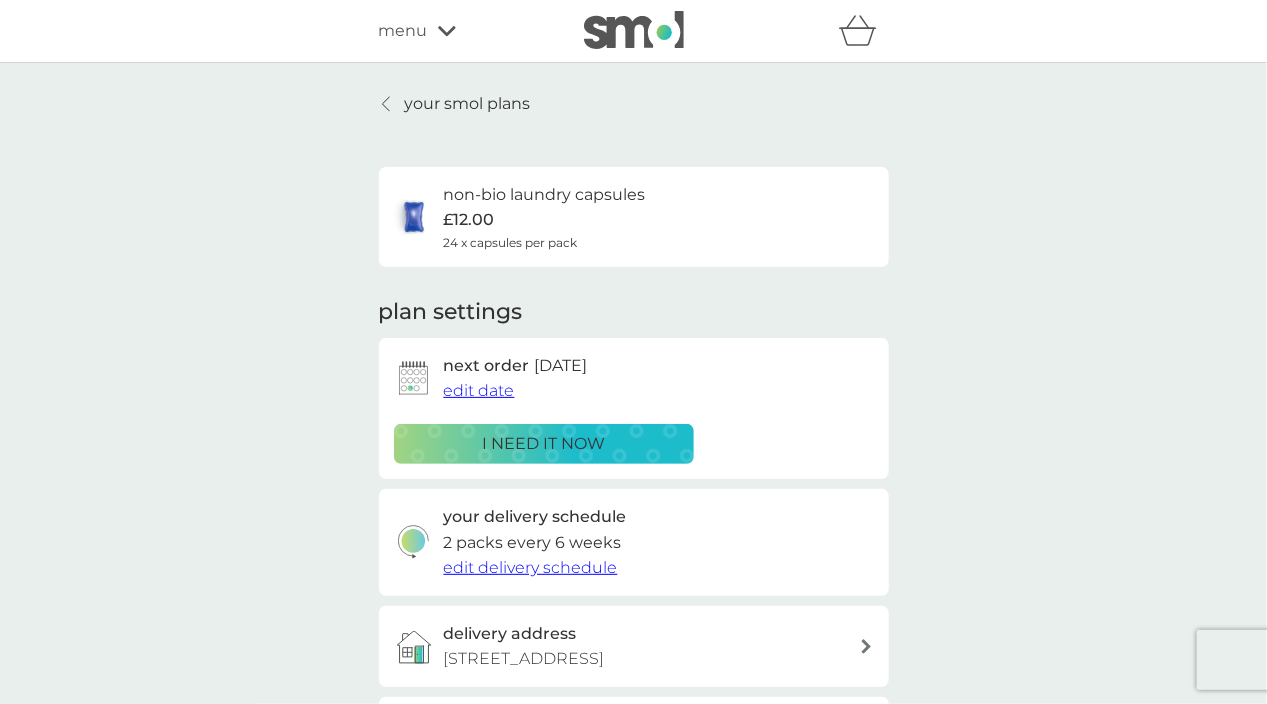 click on "edit delivery schedule" at bounding box center (531, 567) 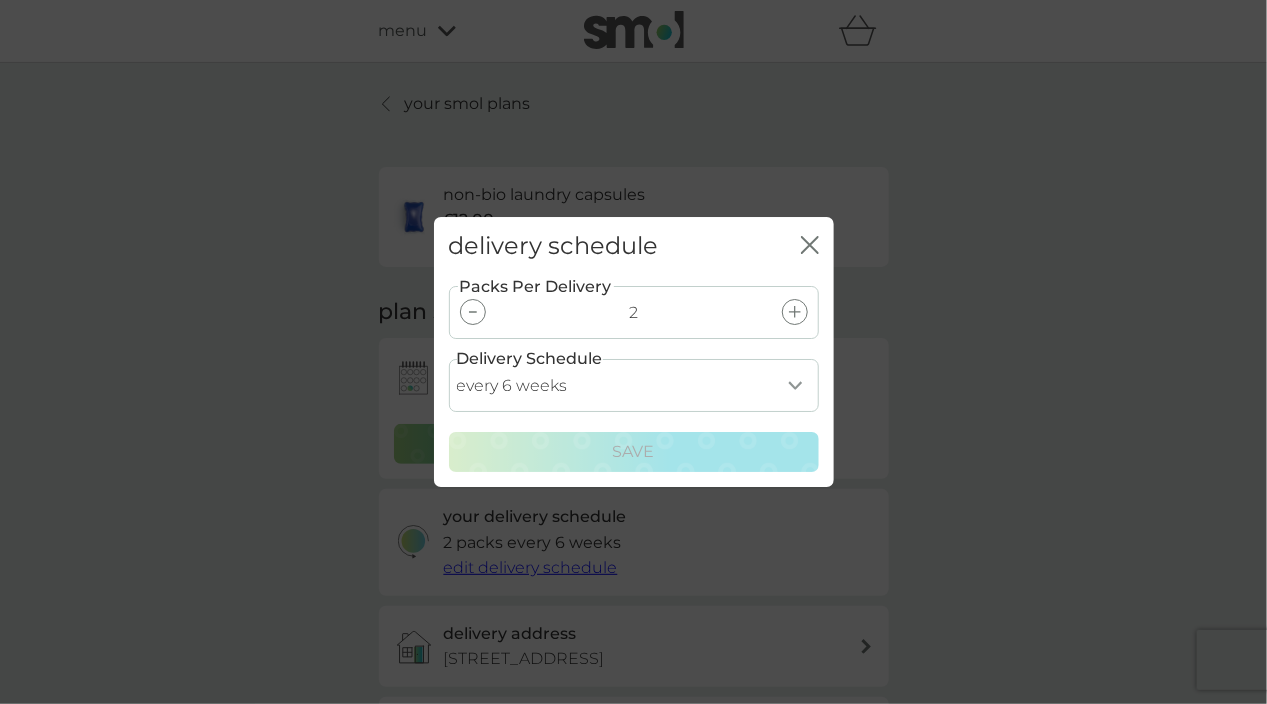click 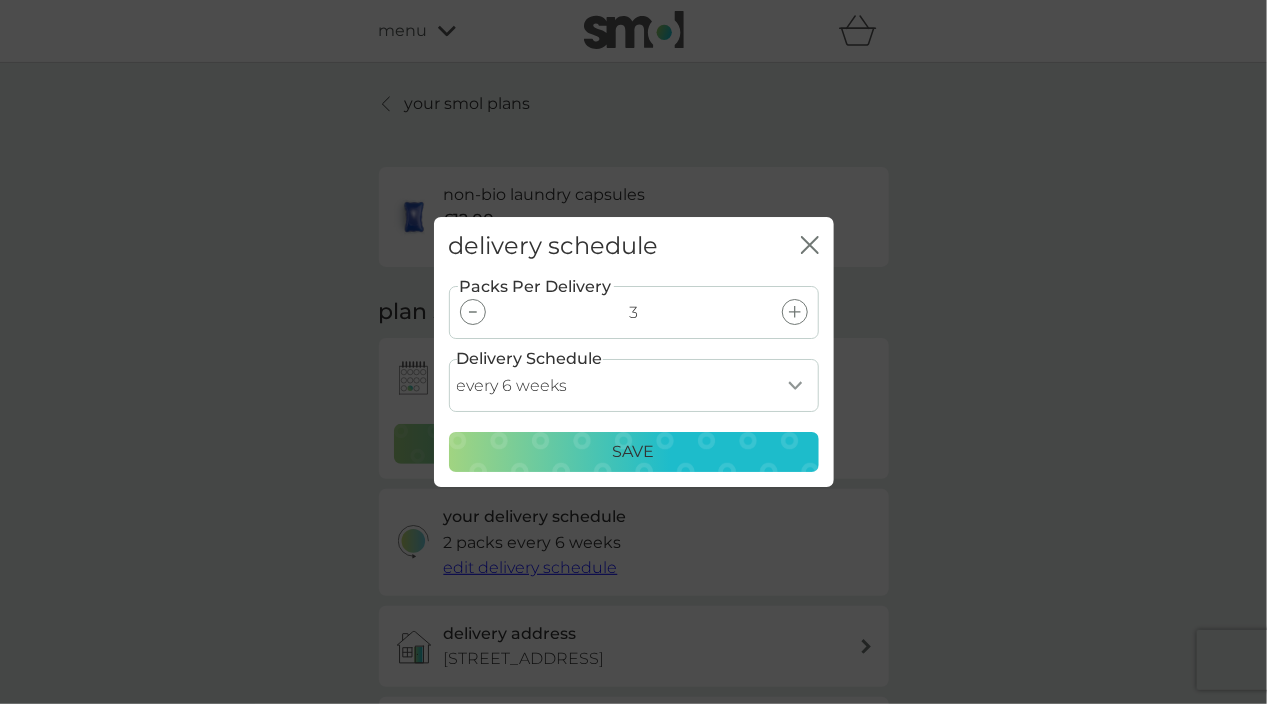 click on "every 1 week every 2 weeks every 3 weeks every 4 weeks every 5 weeks every 6 weeks every 7 weeks every 8 weeks every 9 weeks every 10 weeks every 11 weeks every 12 weeks every 13 weeks every 14 weeks every 15 weeks every 16 weeks every 17 weeks" at bounding box center (634, 385) 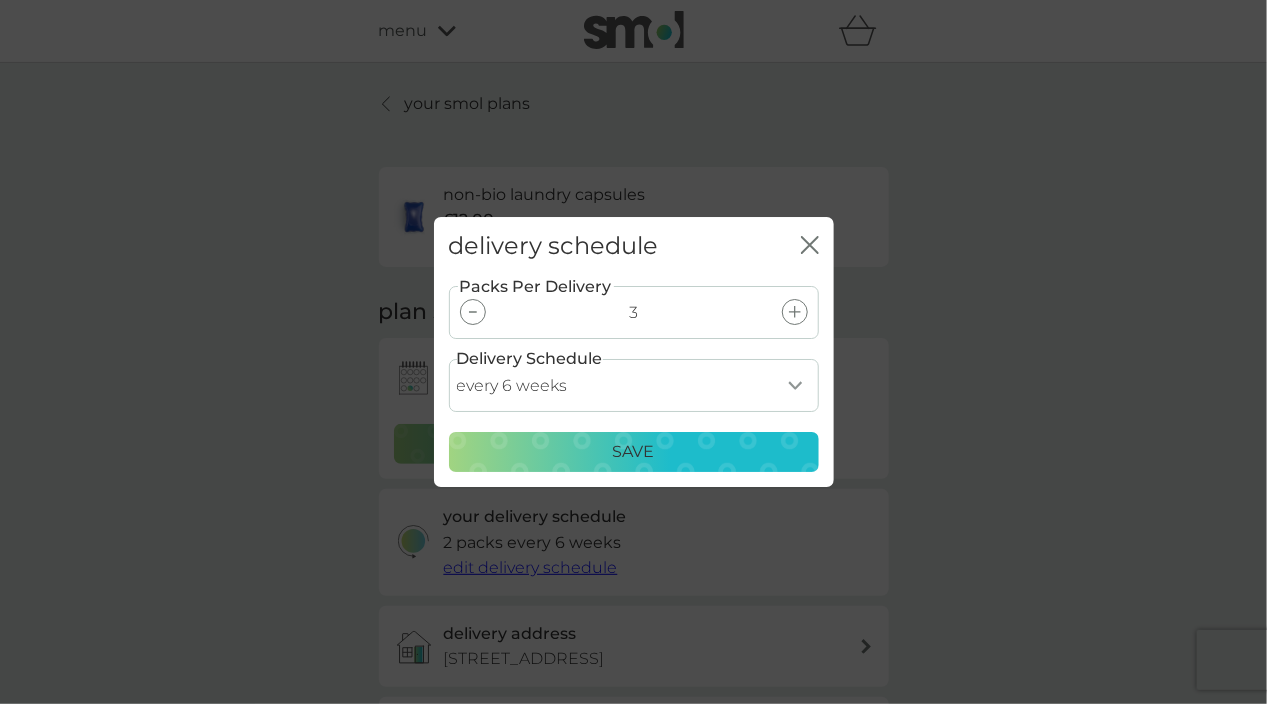 select on "70" 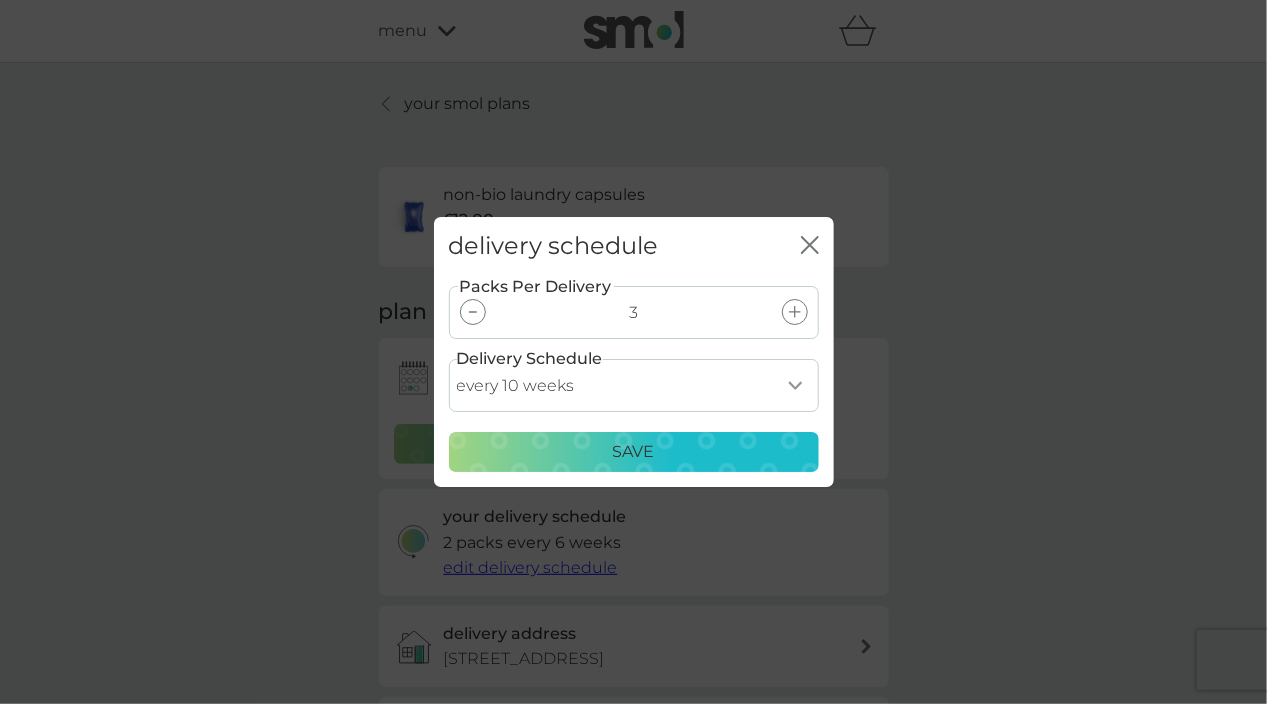 click on "every 1 week every 2 weeks every 3 weeks every 4 weeks every 5 weeks every 6 weeks every 7 weeks every 8 weeks every 9 weeks every 10 weeks every 11 weeks every 12 weeks every 13 weeks every 14 weeks every 15 weeks every 16 weeks every 17 weeks" at bounding box center (634, 385) 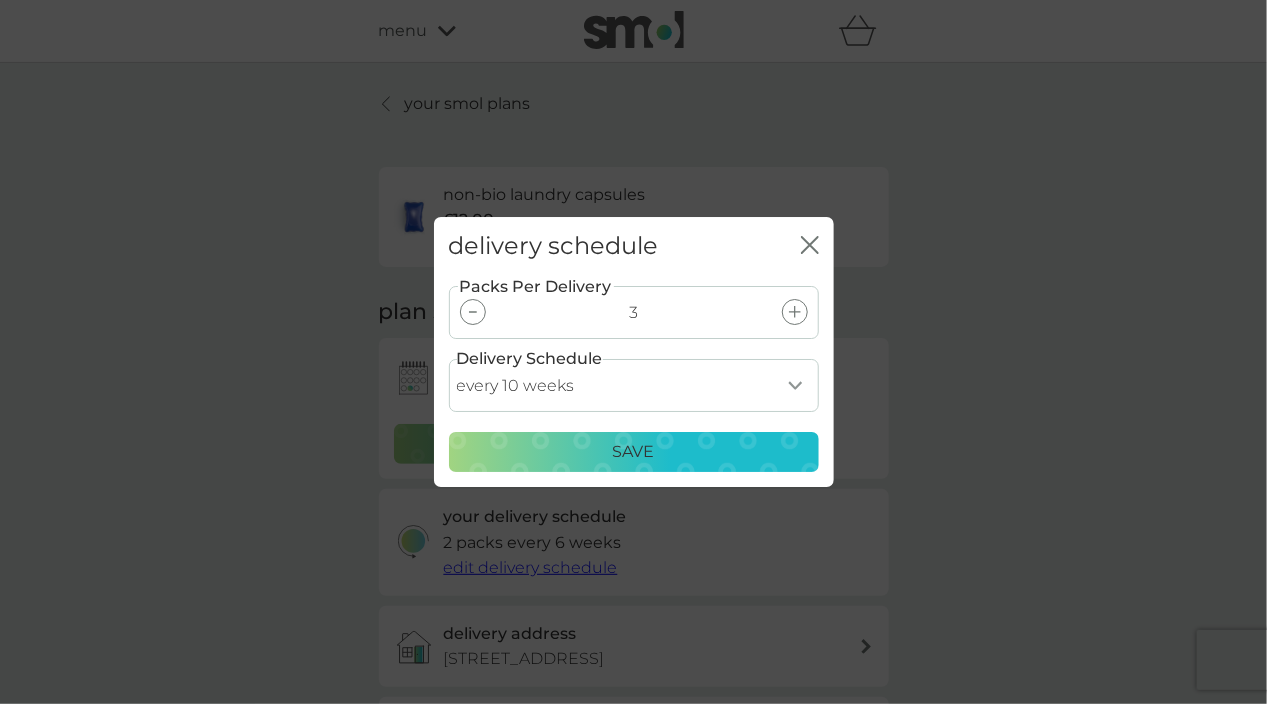 click on "Save" at bounding box center [634, 452] 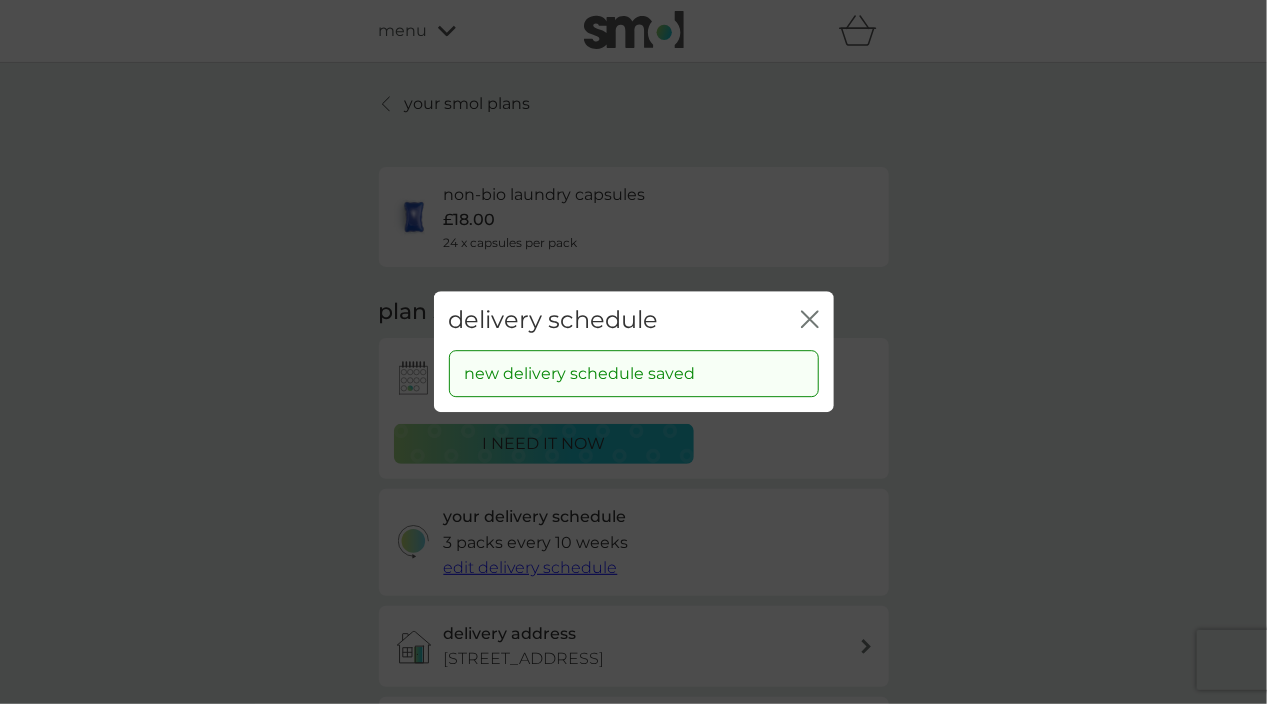 click on "close" 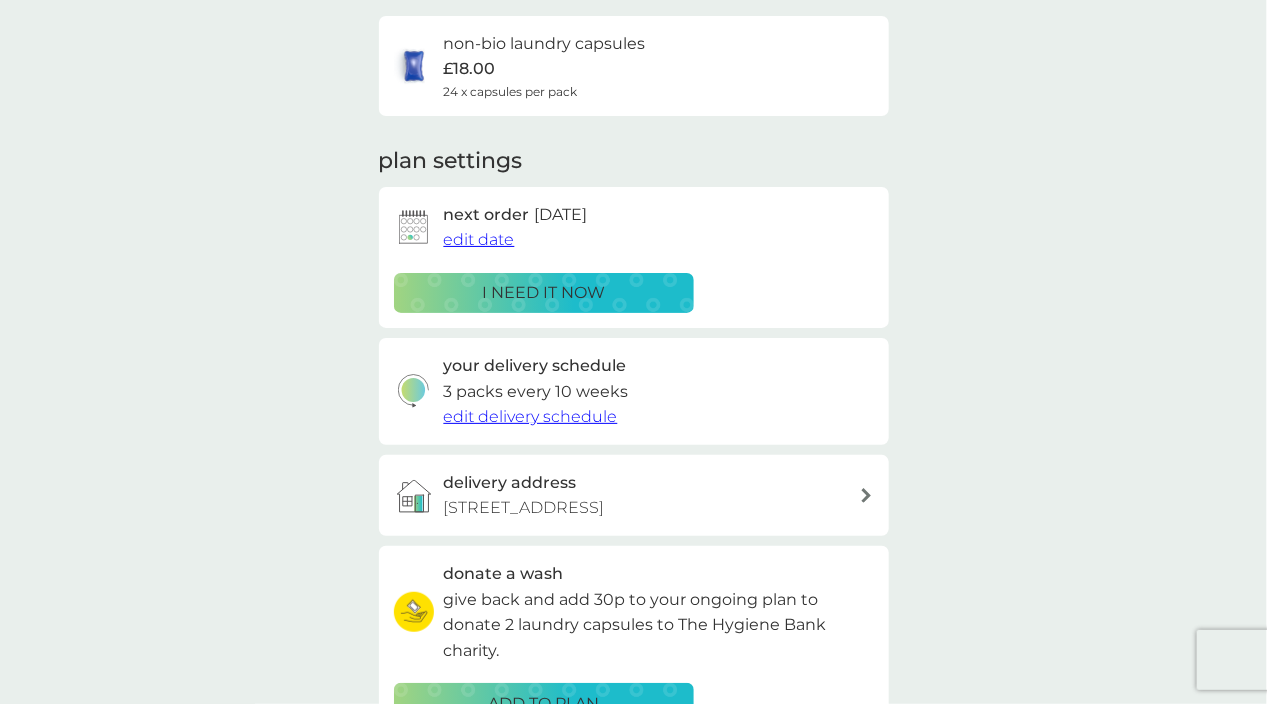scroll, scrollTop: 0, scrollLeft: 0, axis: both 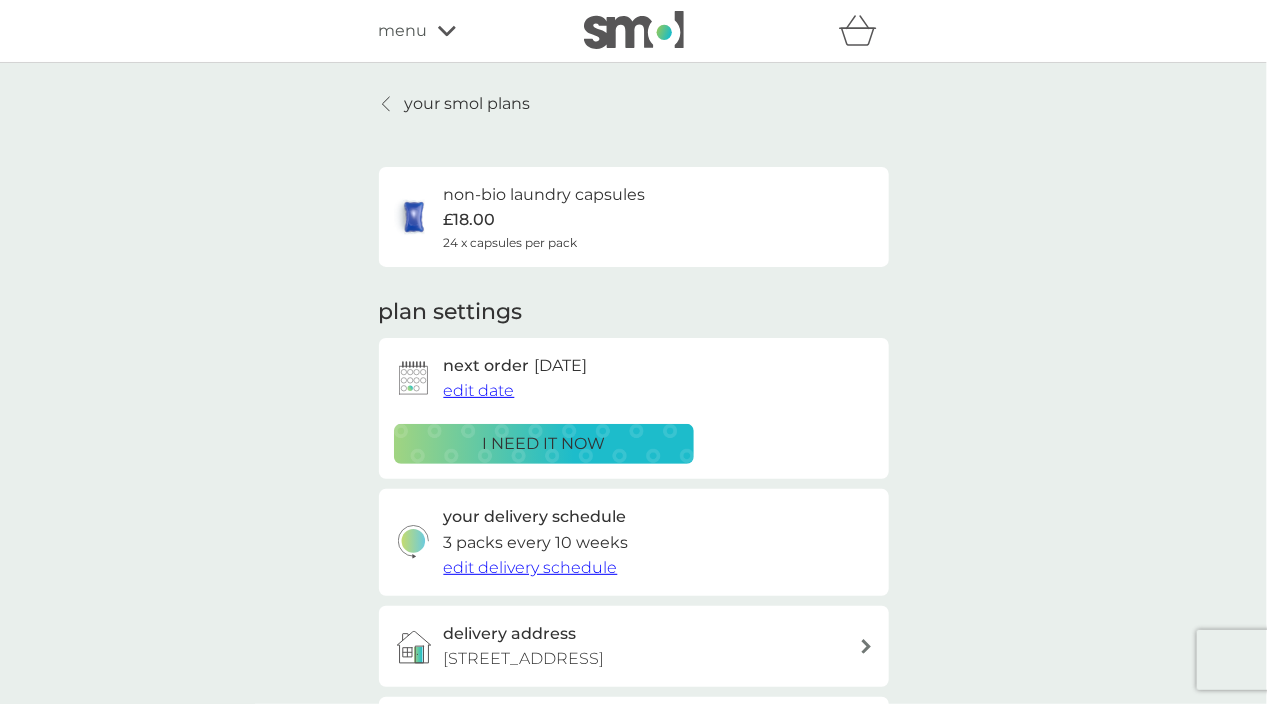 click on "your smol plans" at bounding box center (468, 104) 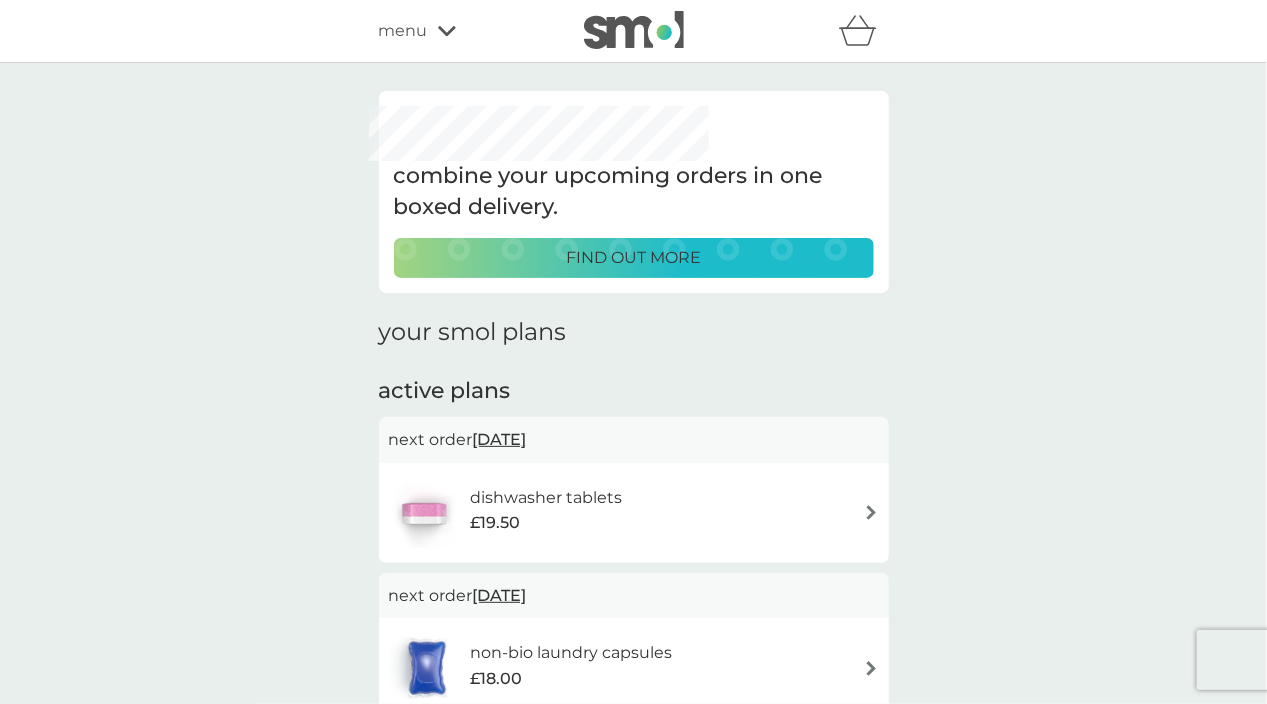 click on "find out more" at bounding box center [633, 258] 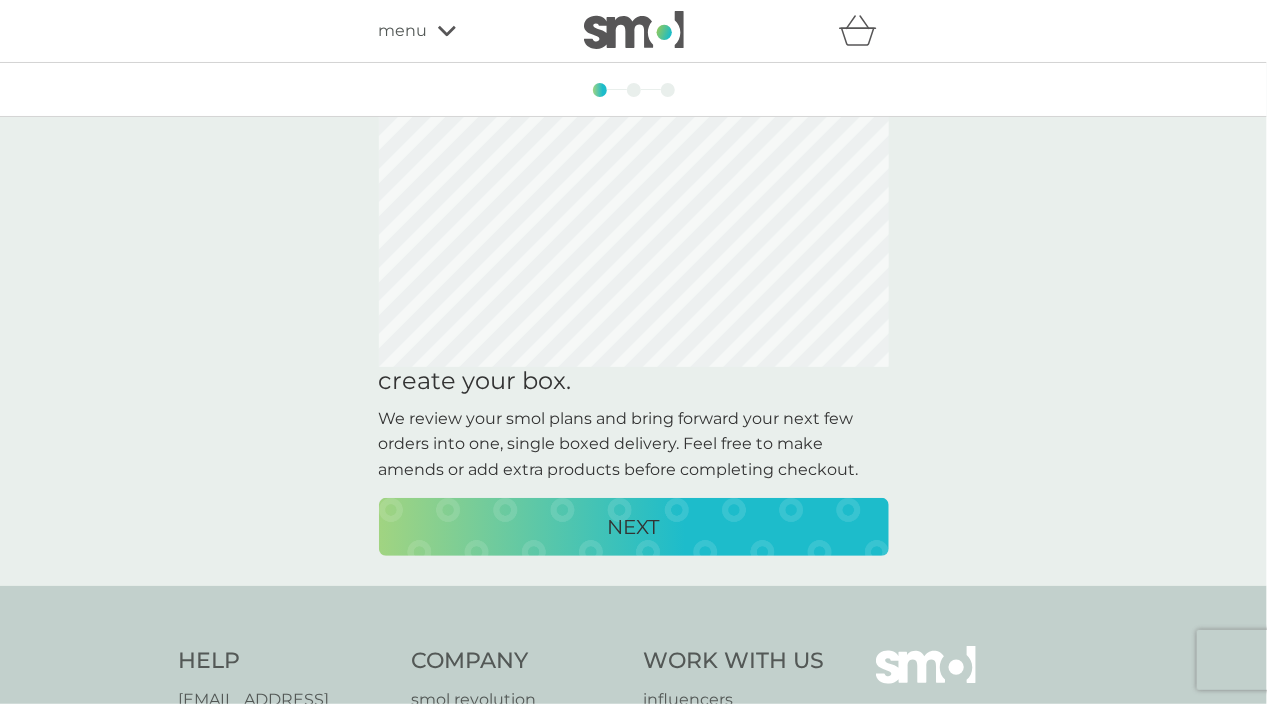 click on "NEXT" at bounding box center (634, 527) 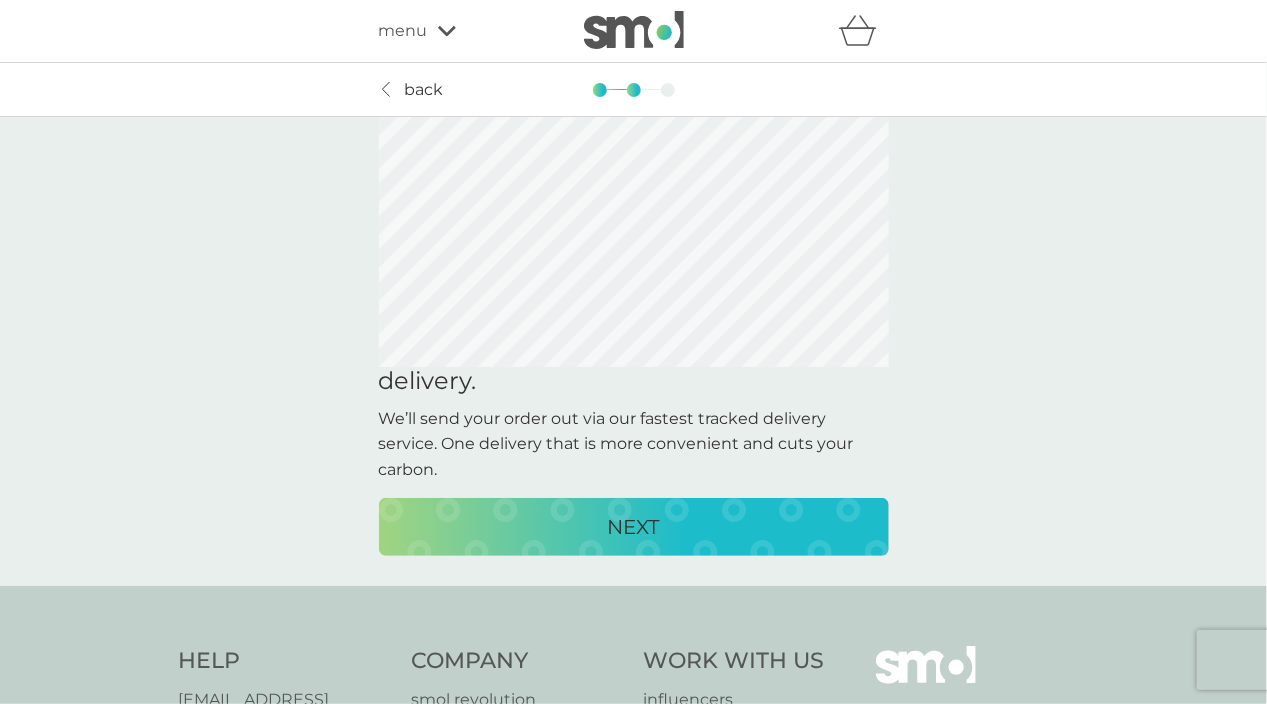 click on "NEXT" at bounding box center [634, 527] 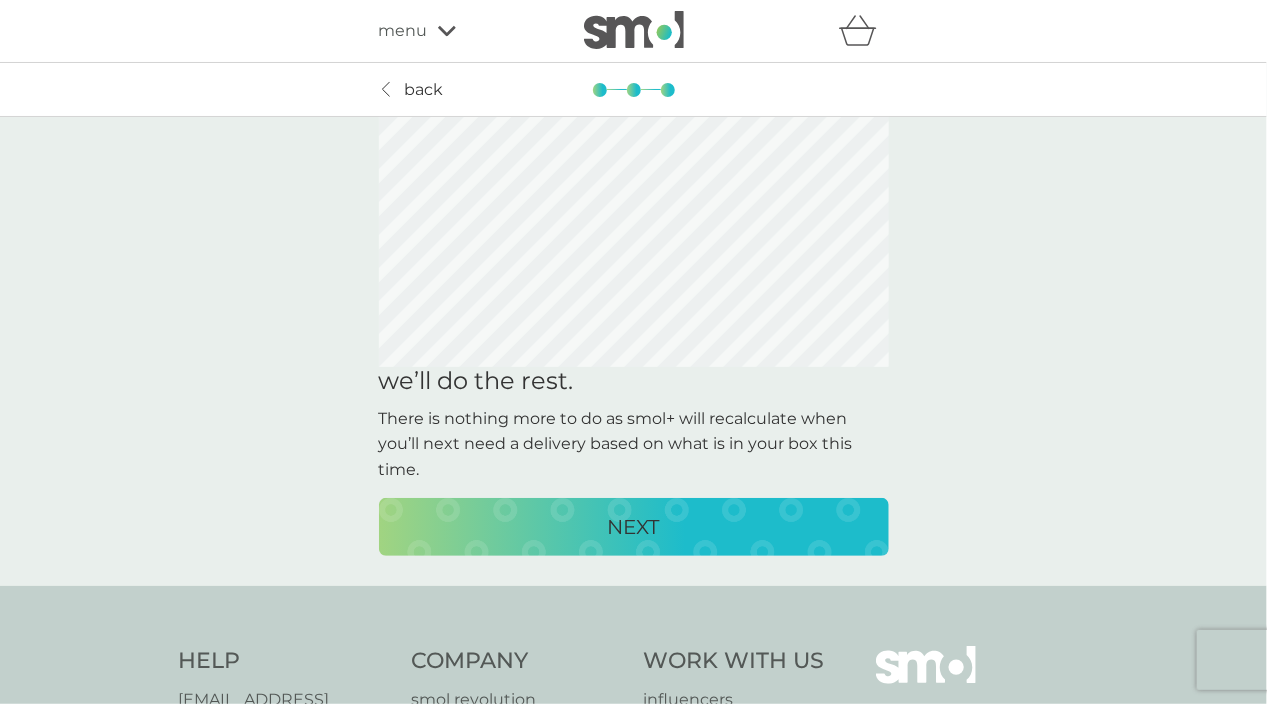 click on "NEXT" at bounding box center (634, 527) 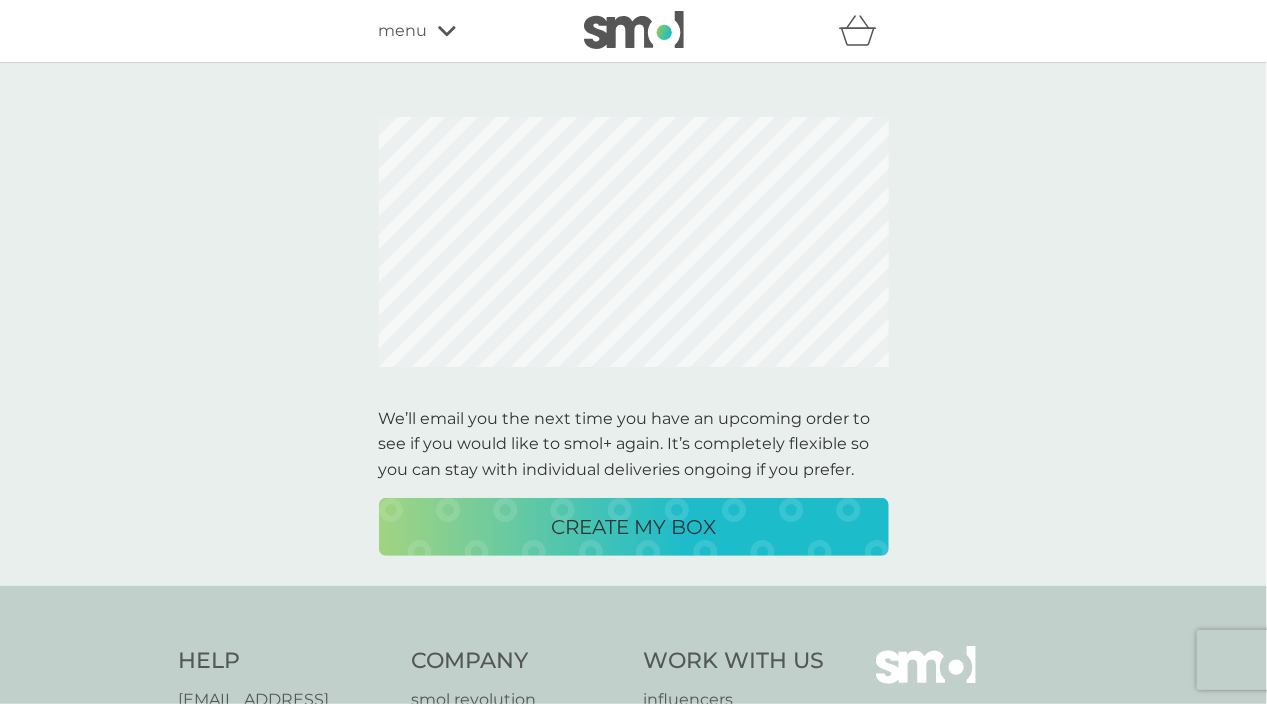click on "CREATE MY BOX" at bounding box center (633, 527) 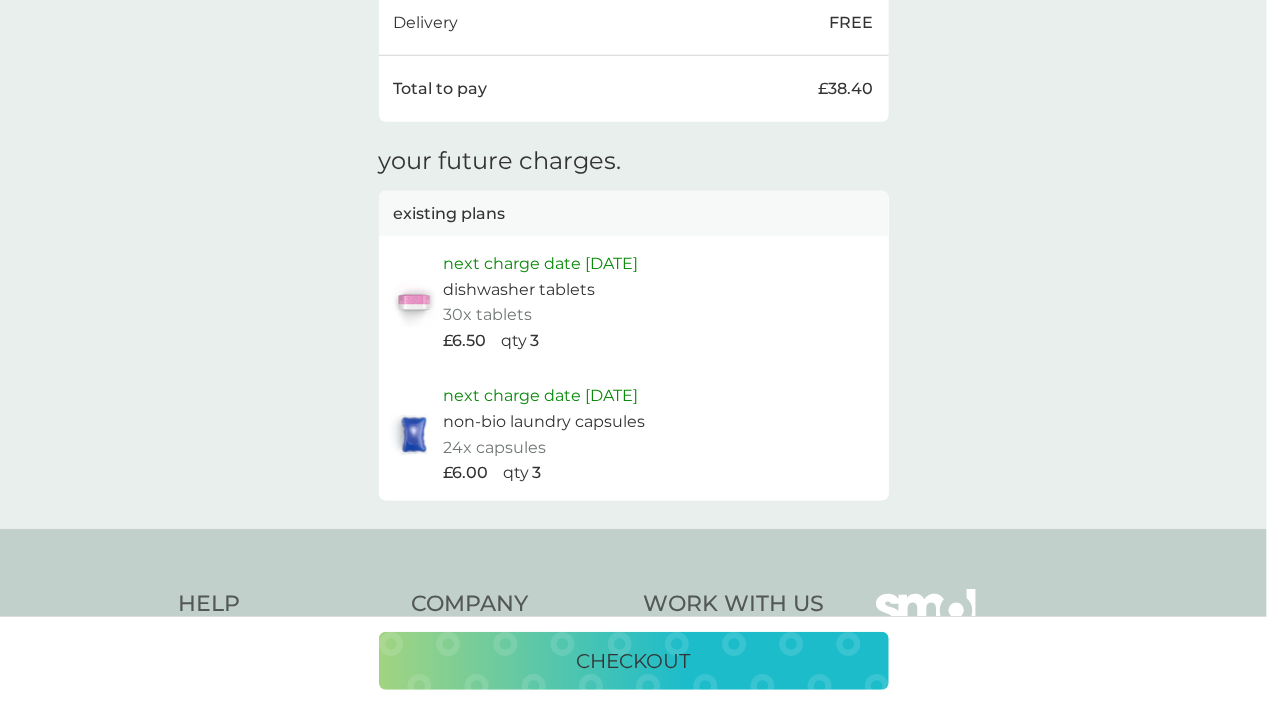 scroll, scrollTop: 800, scrollLeft: 0, axis: vertical 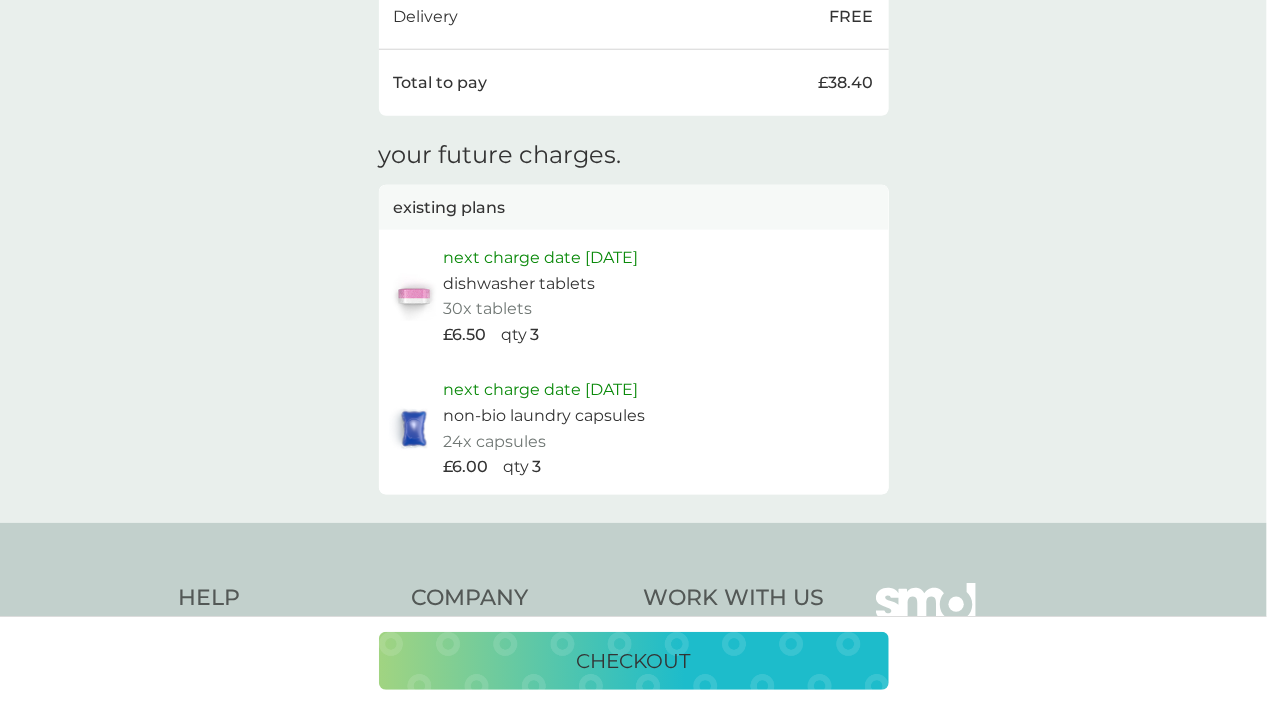 click on "checkout" at bounding box center (634, 661) 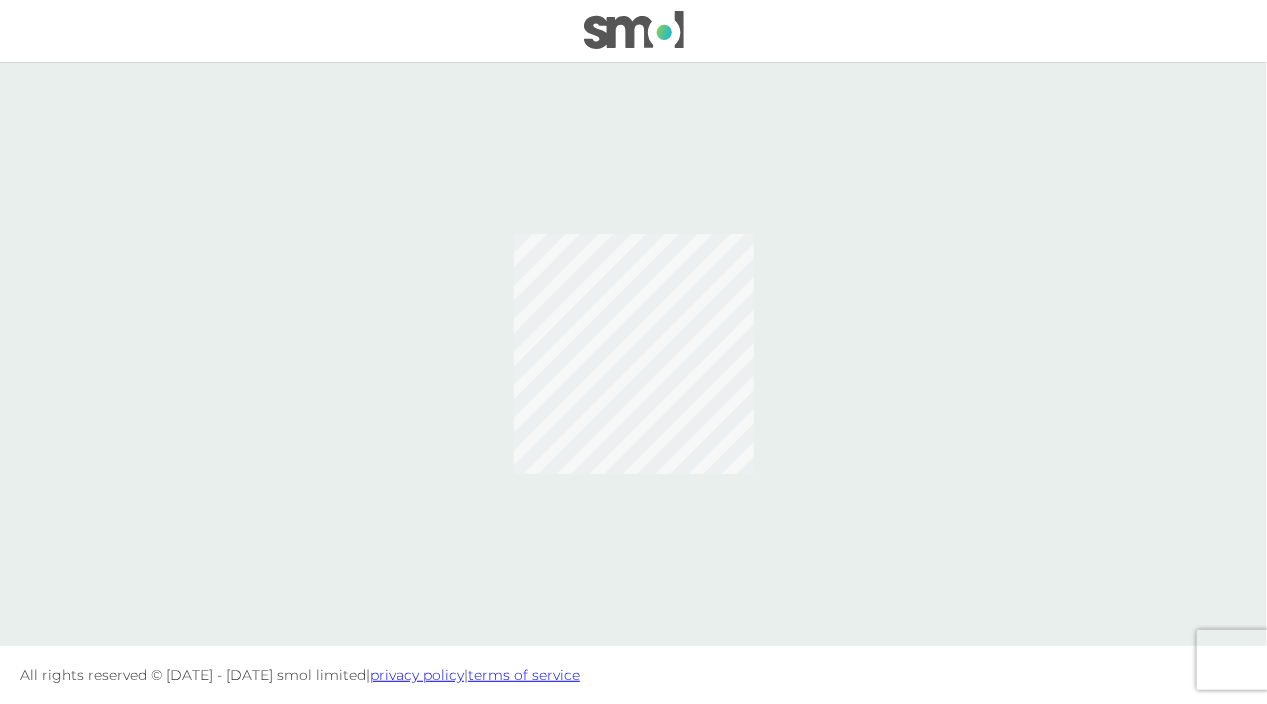 scroll, scrollTop: 0, scrollLeft: 0, axis: both 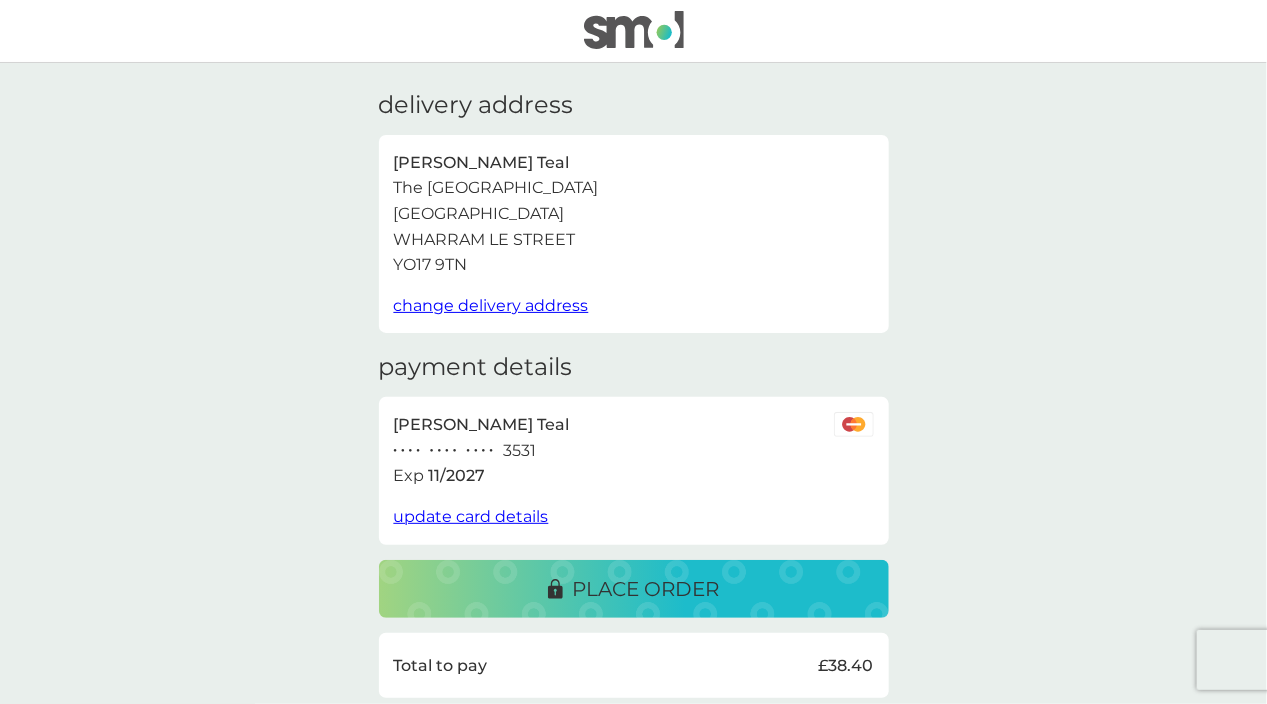 click on "place order" at bounding box center [646, 589] 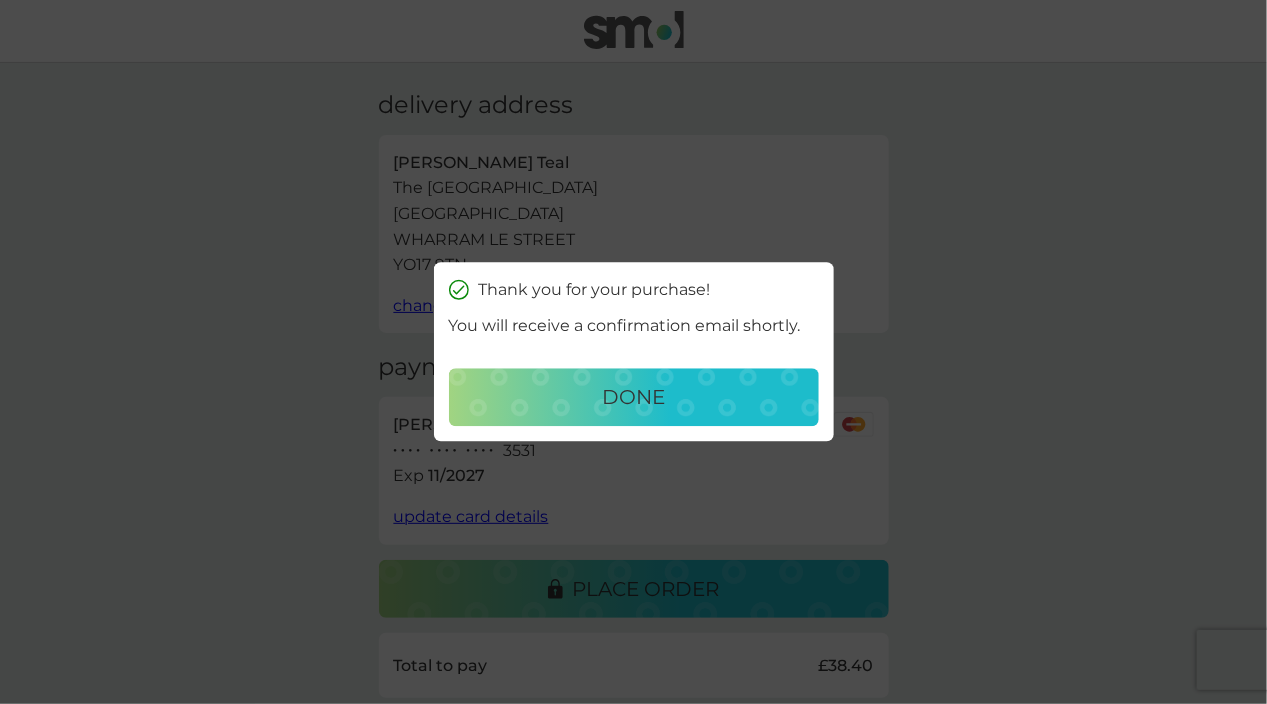 click on "done" at bounding box center [633, 398] 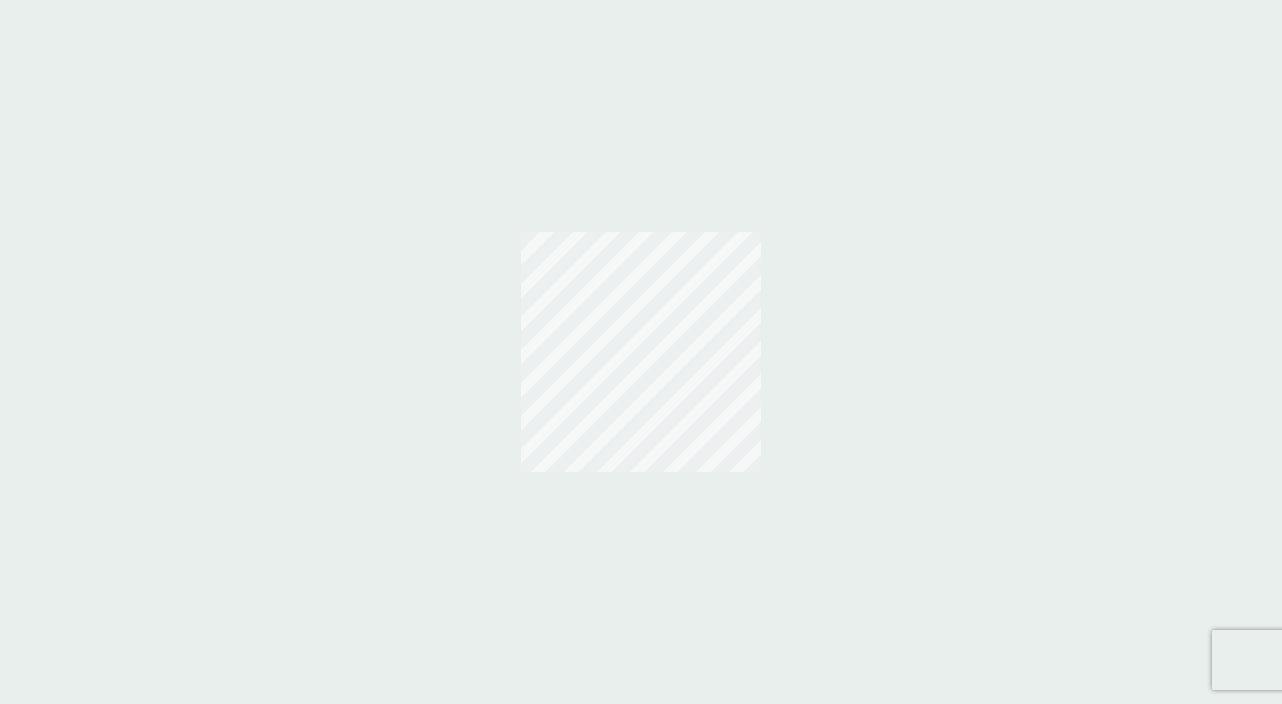 scroll, scrollTop: 0, scrollLeft: 0, axis: both 